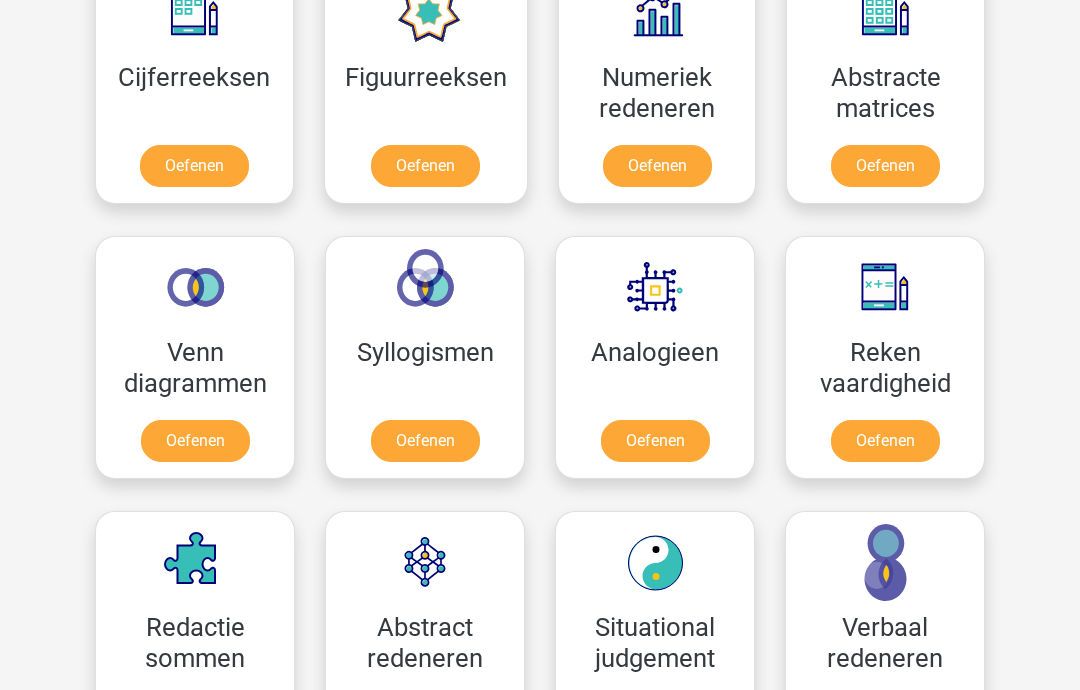 scroll, scrollTop: 967, scrollLeft: 0, axis: vertical 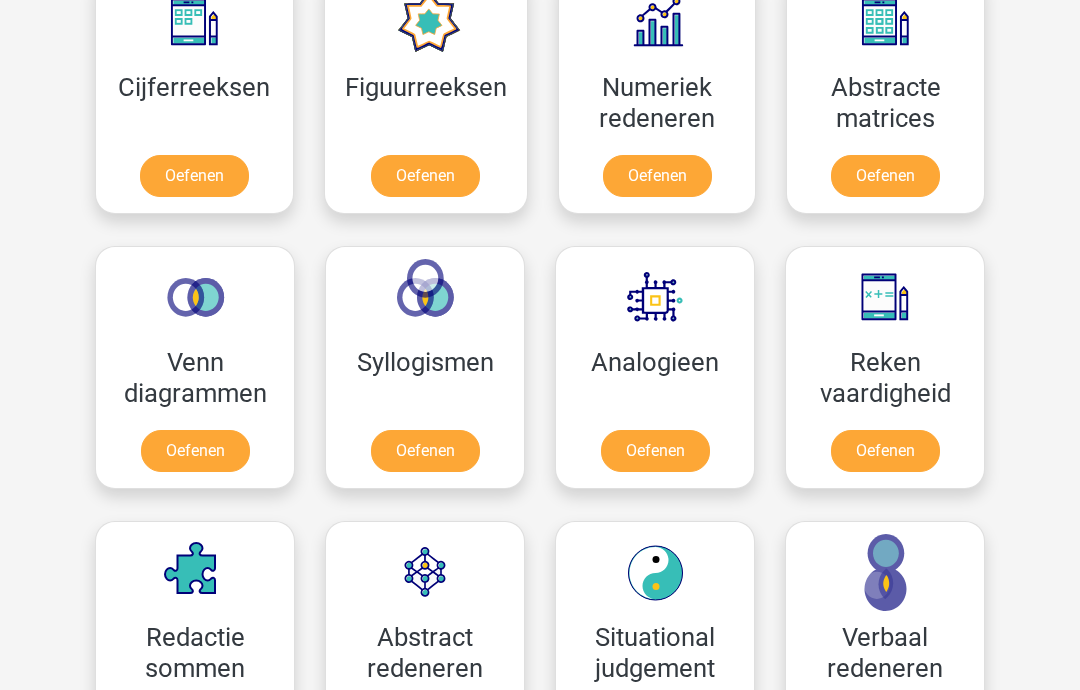 click on "Oefenen" at bounding box center [885, 451] 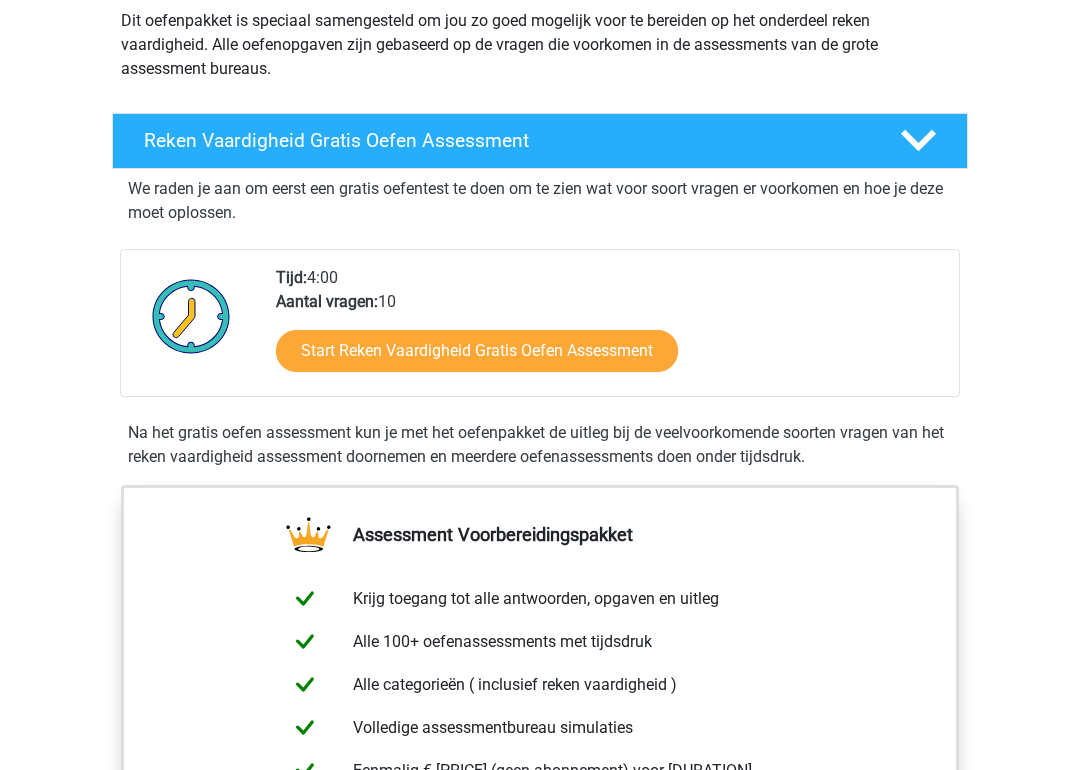 scroll, scrollTop: 248, scrollLeft: 0, axis: vertical 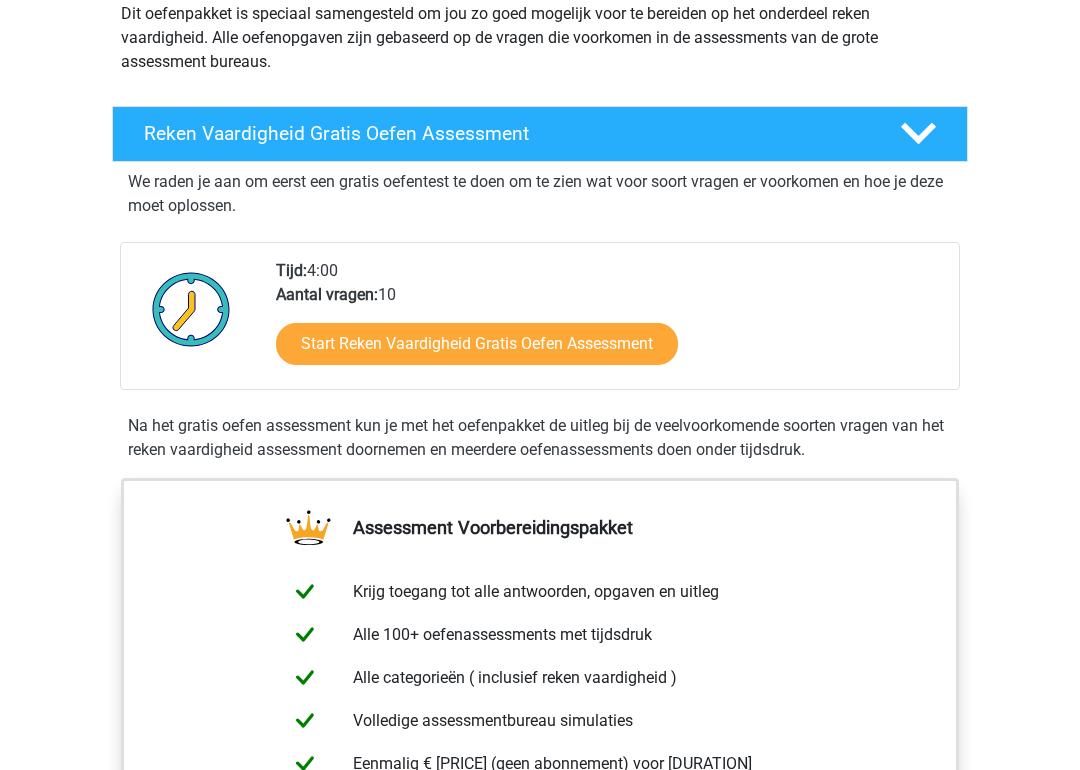 click on "Start Reken Vaardigheid
Gratis Oefen Assessment" at bounding box center [477, 344] 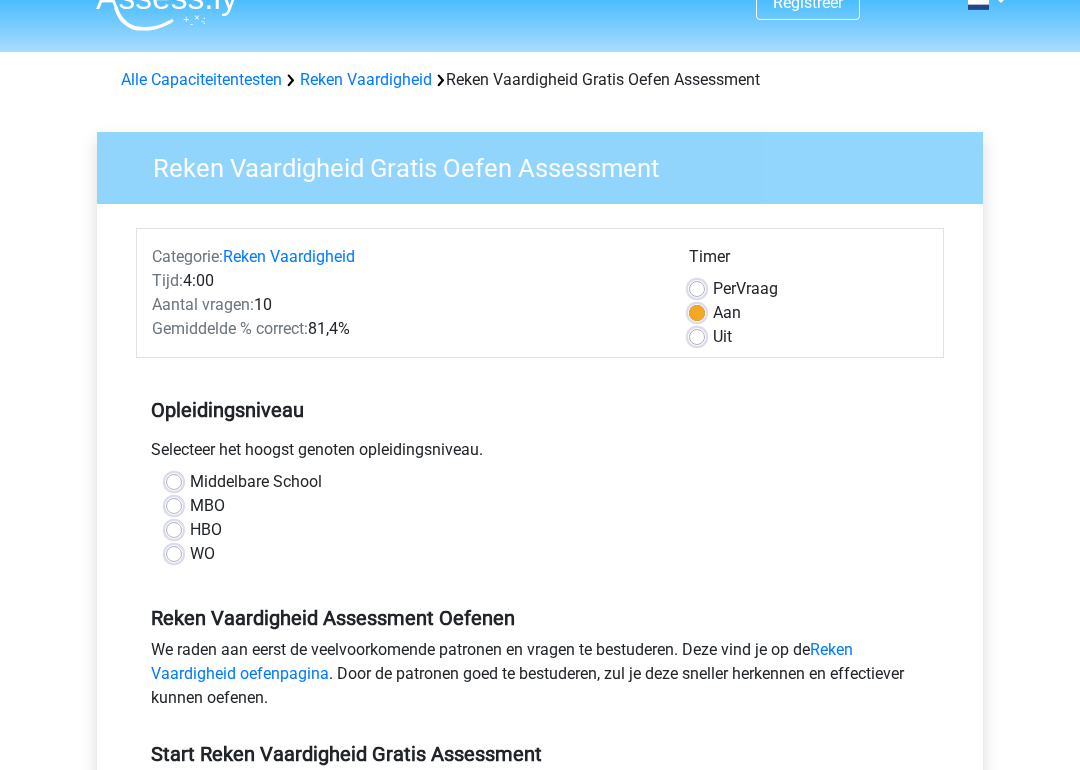 scroll, scrollTop: 34, scrollLeft: 0, axis: vertical 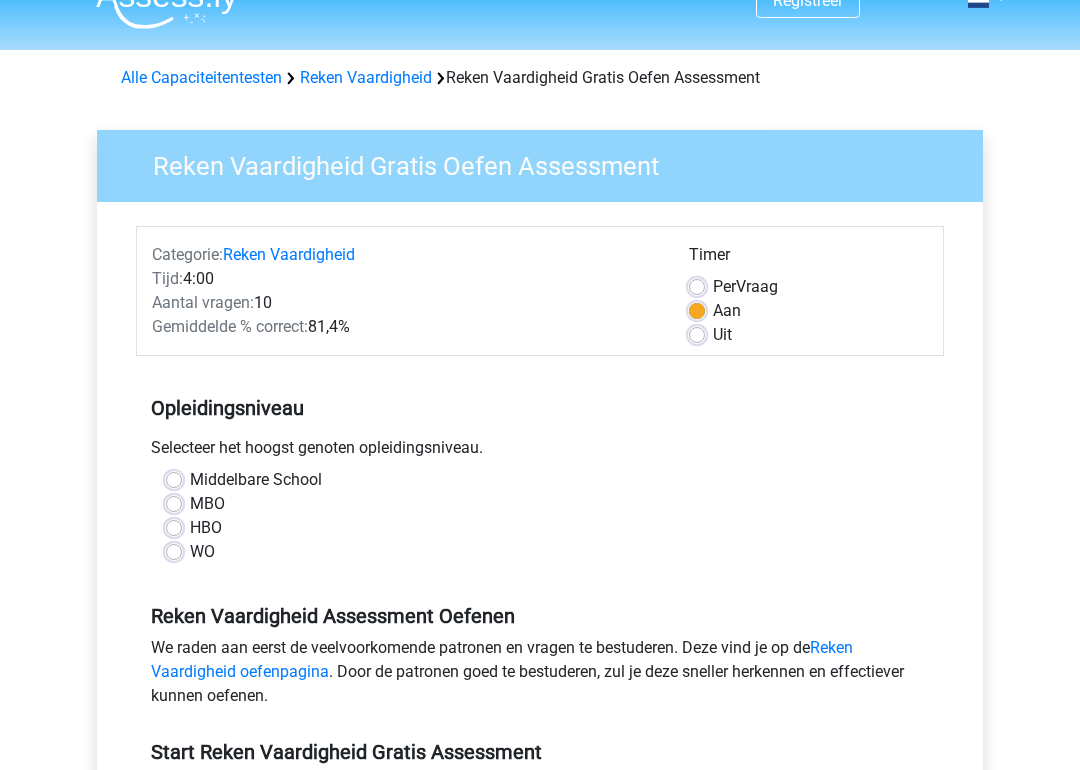click on "MBO" at bounding box center (207, 504) 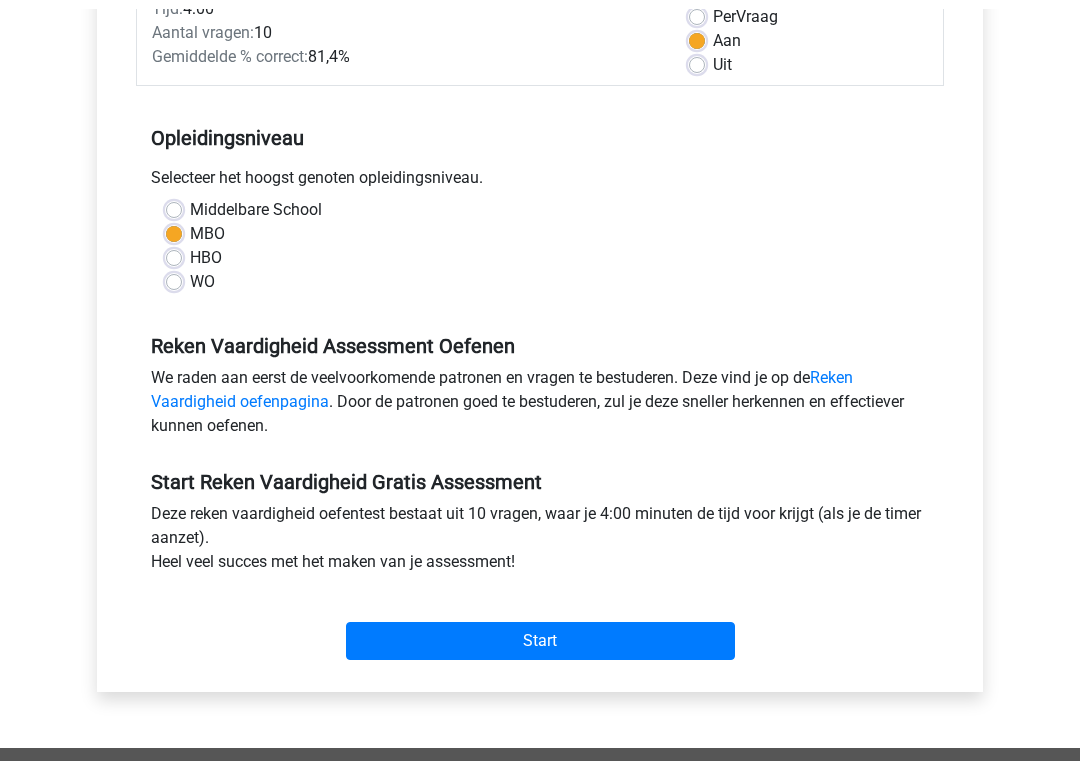 scroll, scrollTop: 301, scrollLeft: 0, axis: vertical 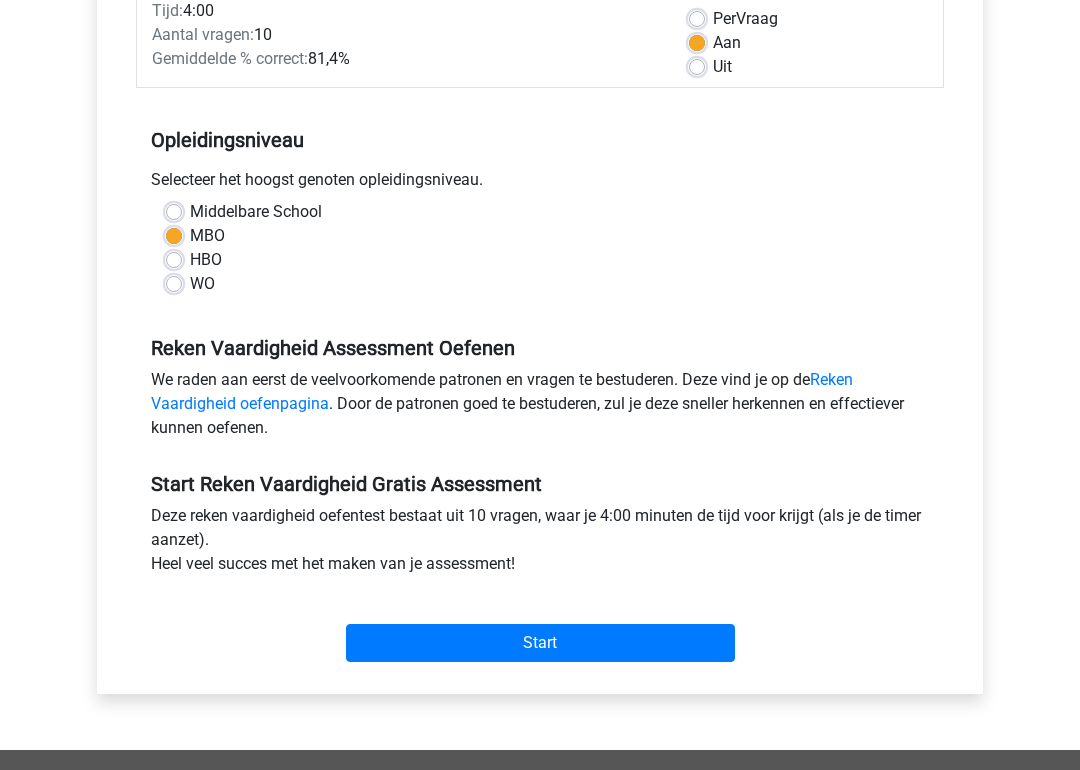 click on "Start" at bounding box center [540, 644] 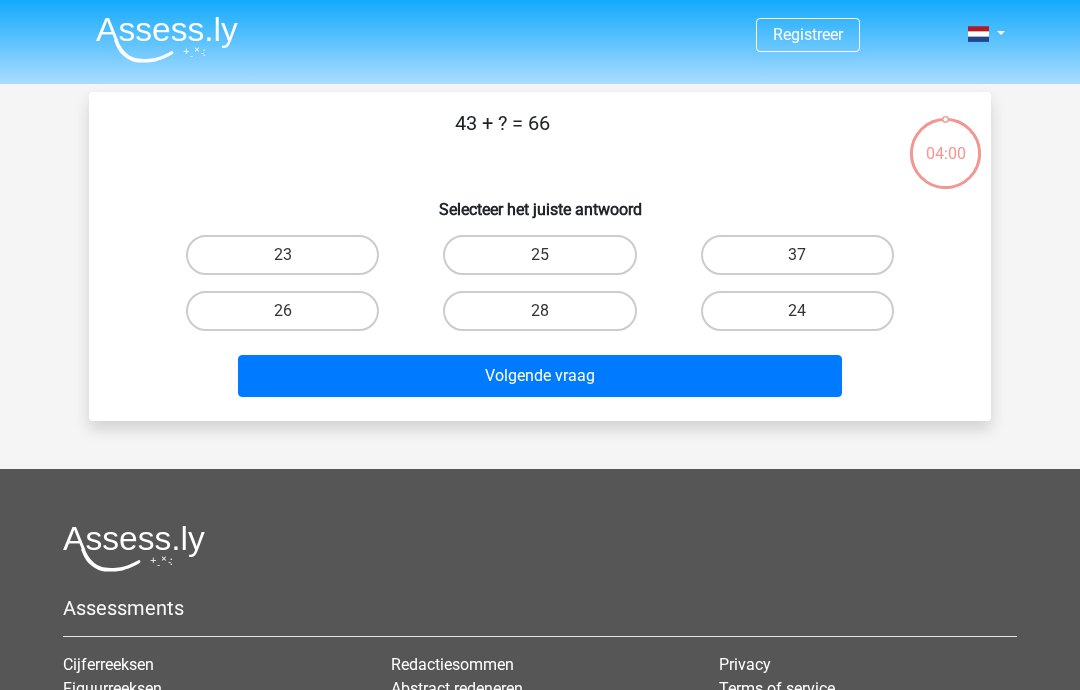 scroll, scrollTop: 0, scrollLeft: 0, axis: both 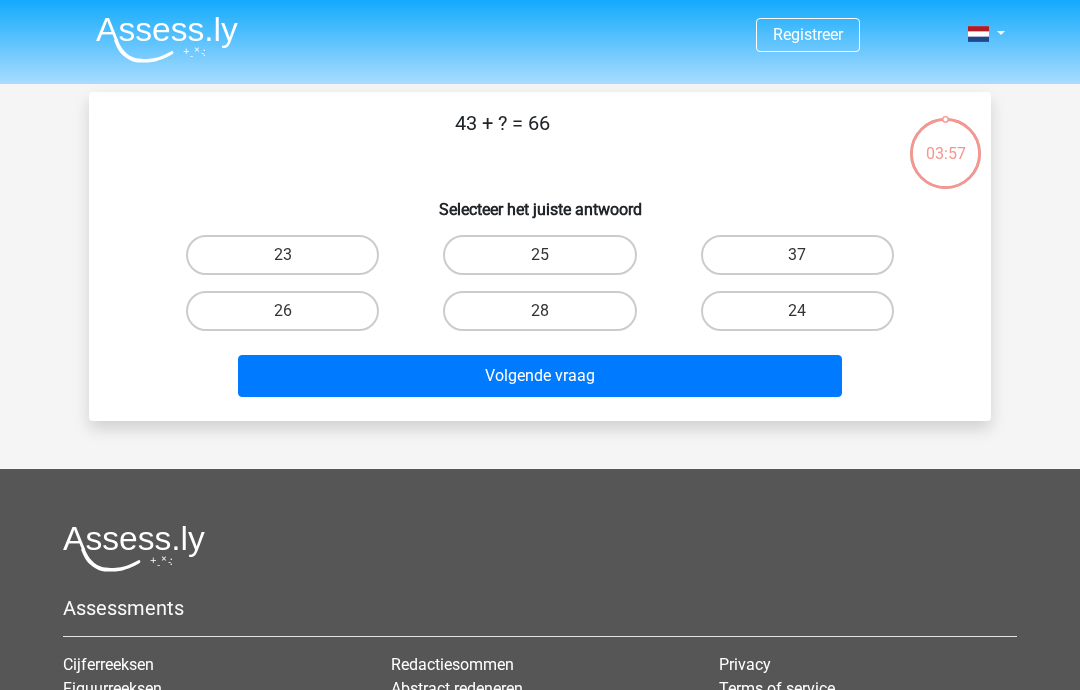 click on "23" at bounding box center (282, 255) 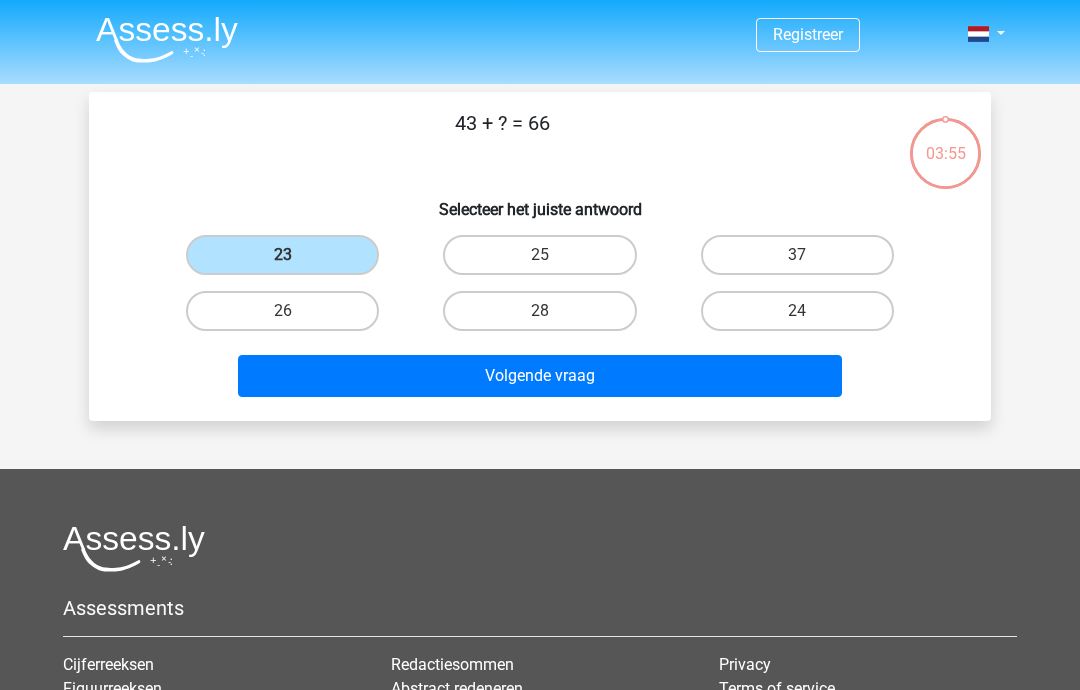 click on "Volgende vraag" at bounding box center (540, 376) 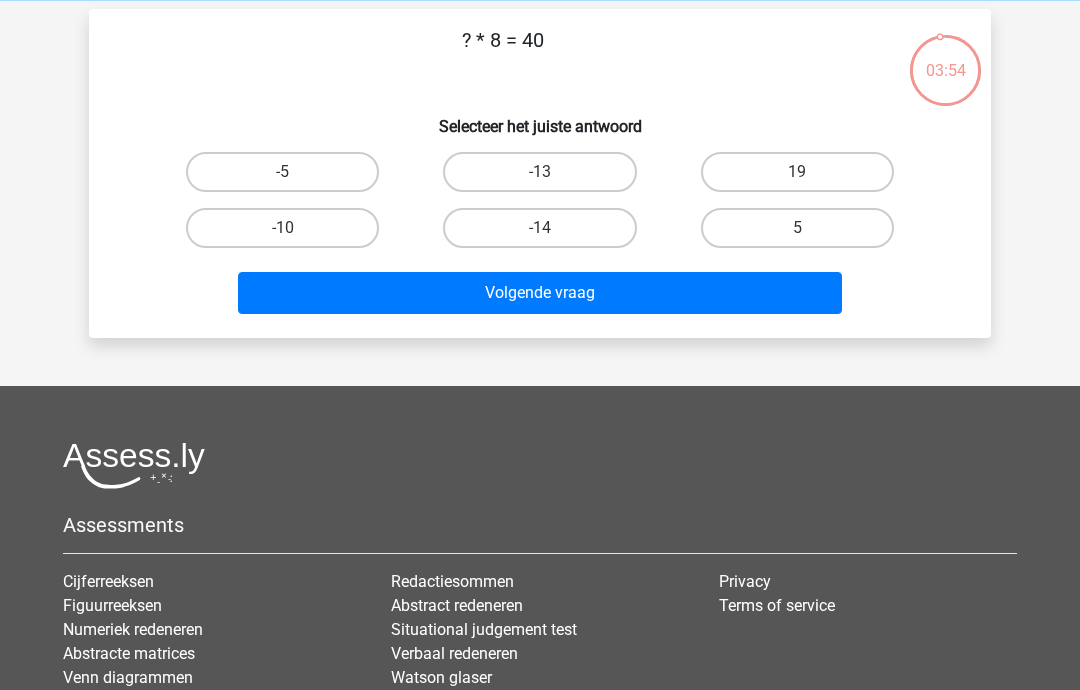 scroll, scrollTop: 50, scrollLeft: 0, axis: vertical 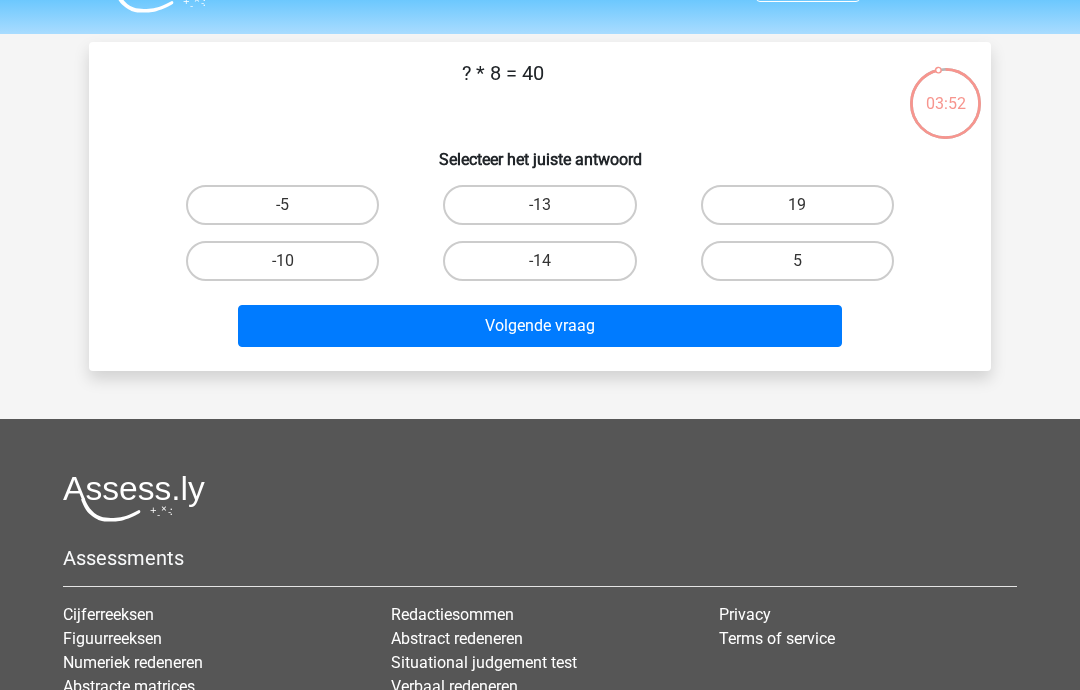 click on "5" at bounding box center [797, 261] 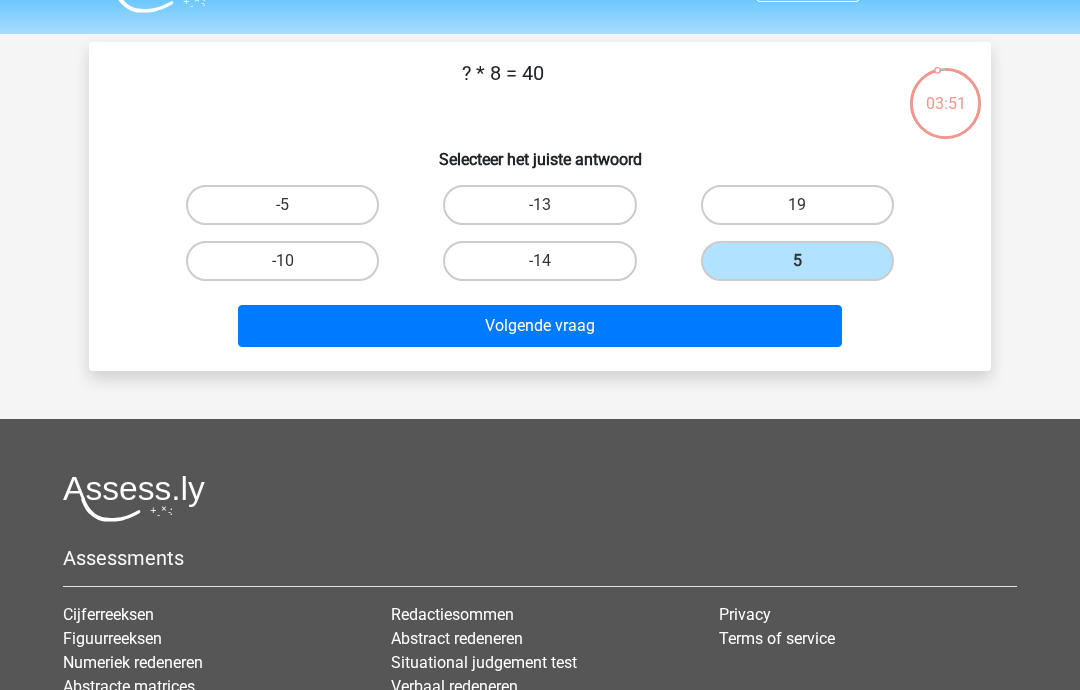 click on "Volgende vraag" at bounding box center [540, 326] 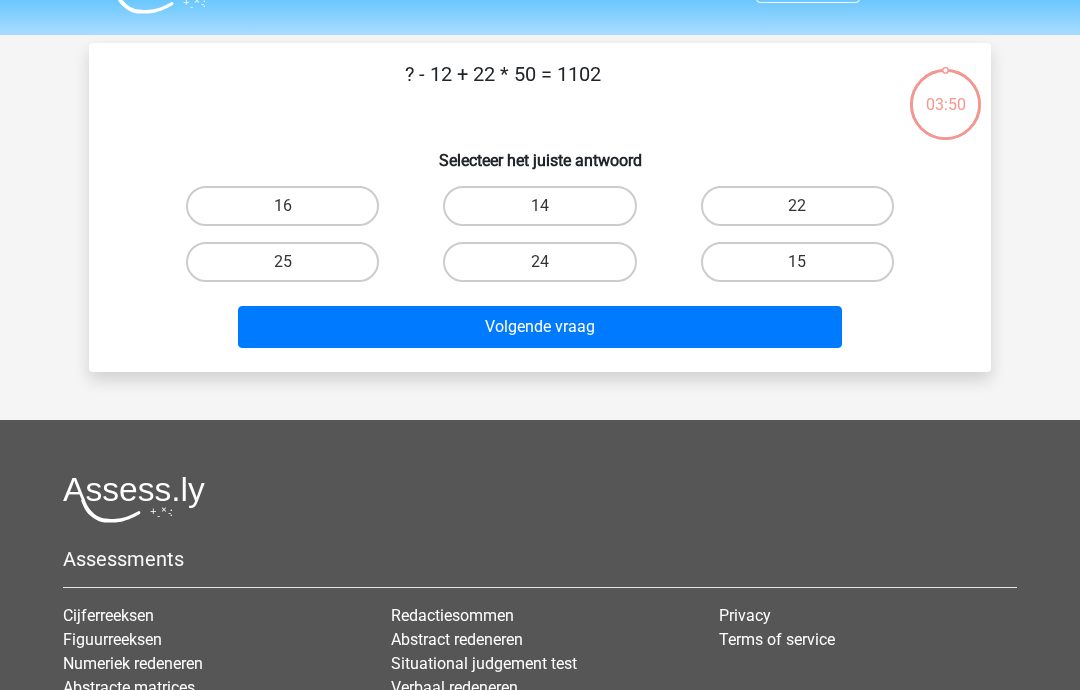 scroll, scrollTop: 46, scrollLeft: 0, axis: vertical 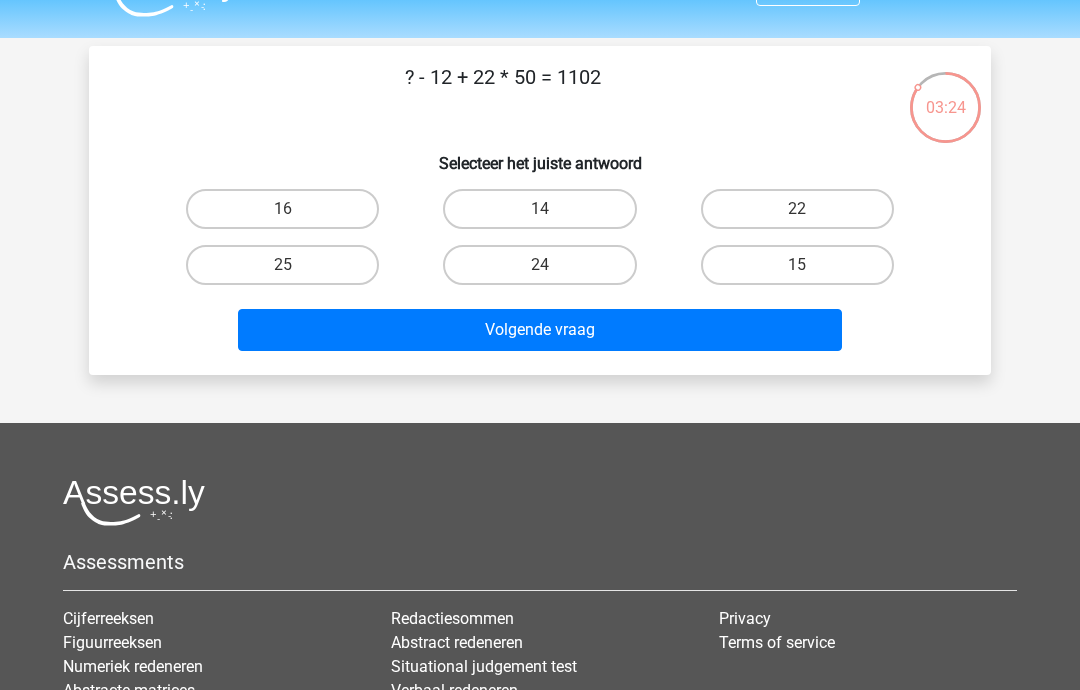 click on "14" at bounding box center [539, 209] 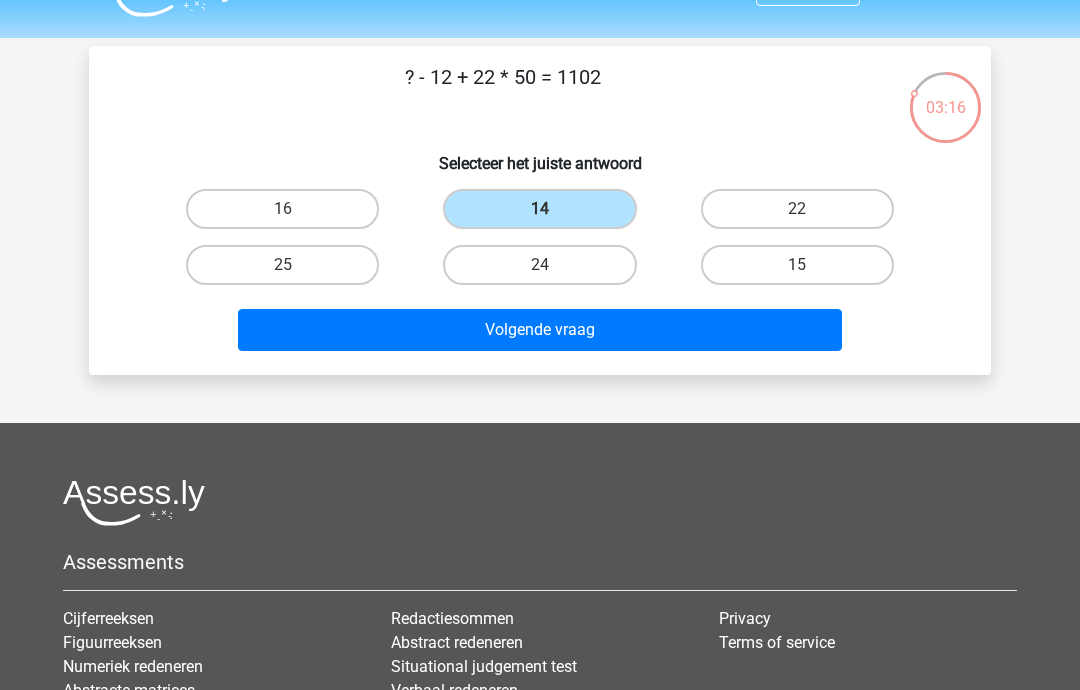 click on "Volgende vraag" at bounding box center [540, 330] 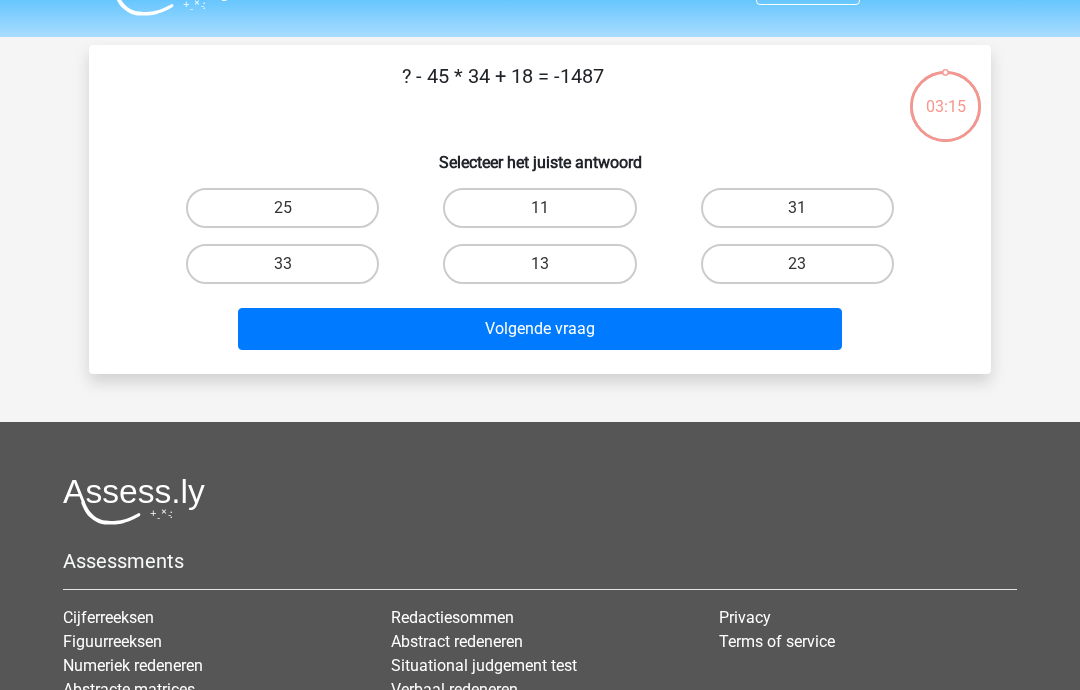 scroll, scrollTop: 45, scrollLeft: 0, axis: vertical 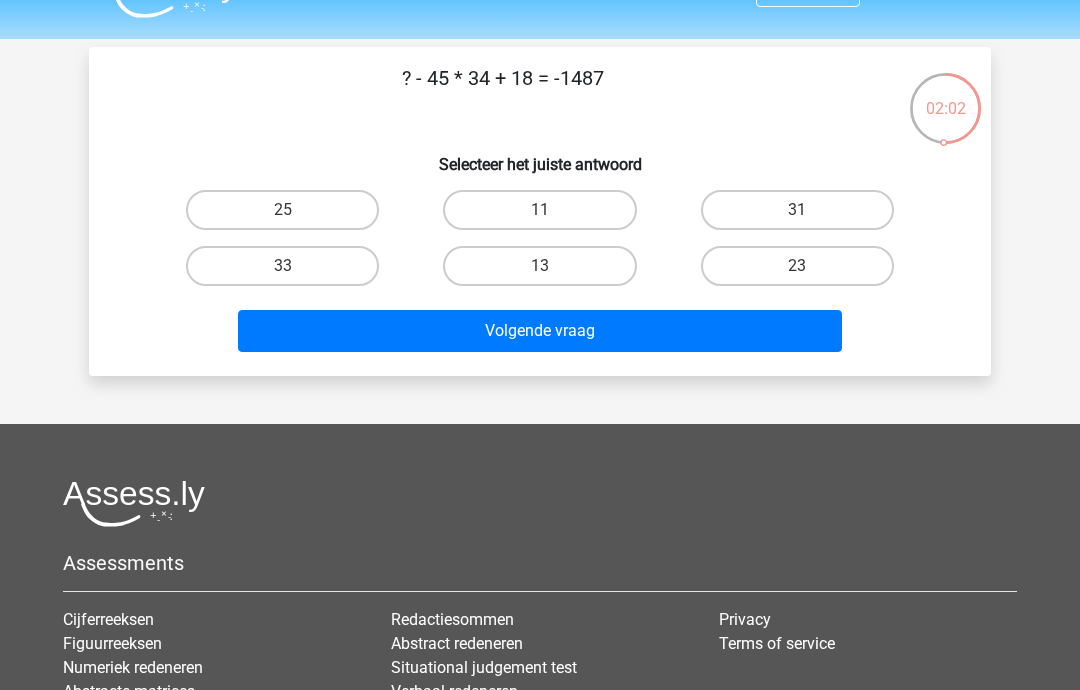 click on "25" at bounding box center [282, 210] 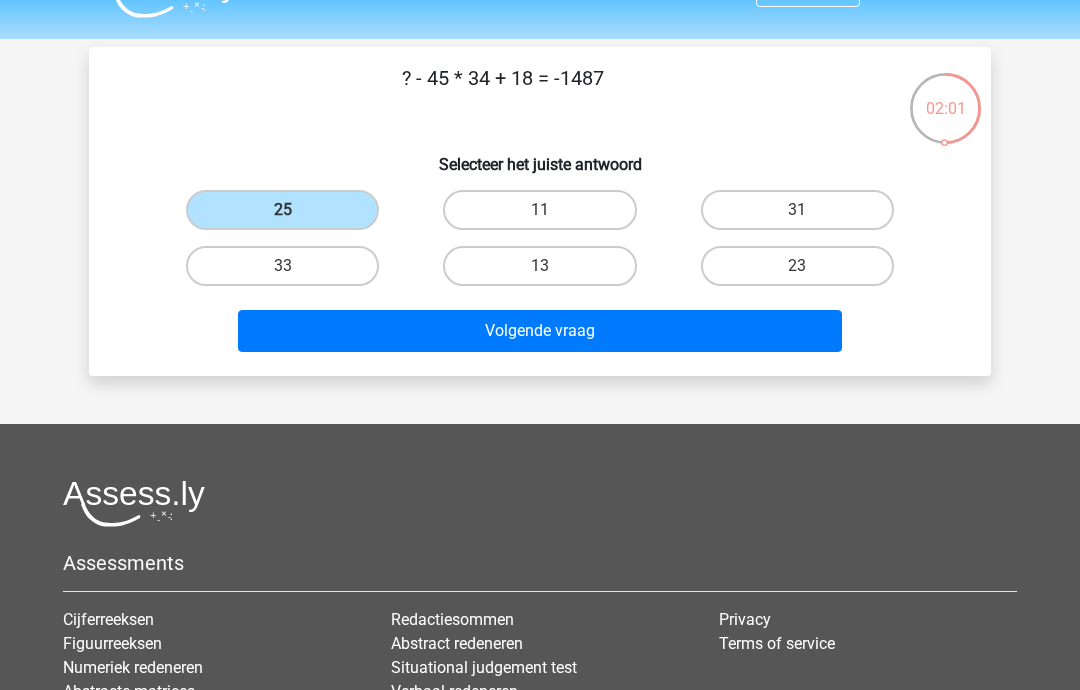click on "Volgende vraag" at bounding box center [540, 331] 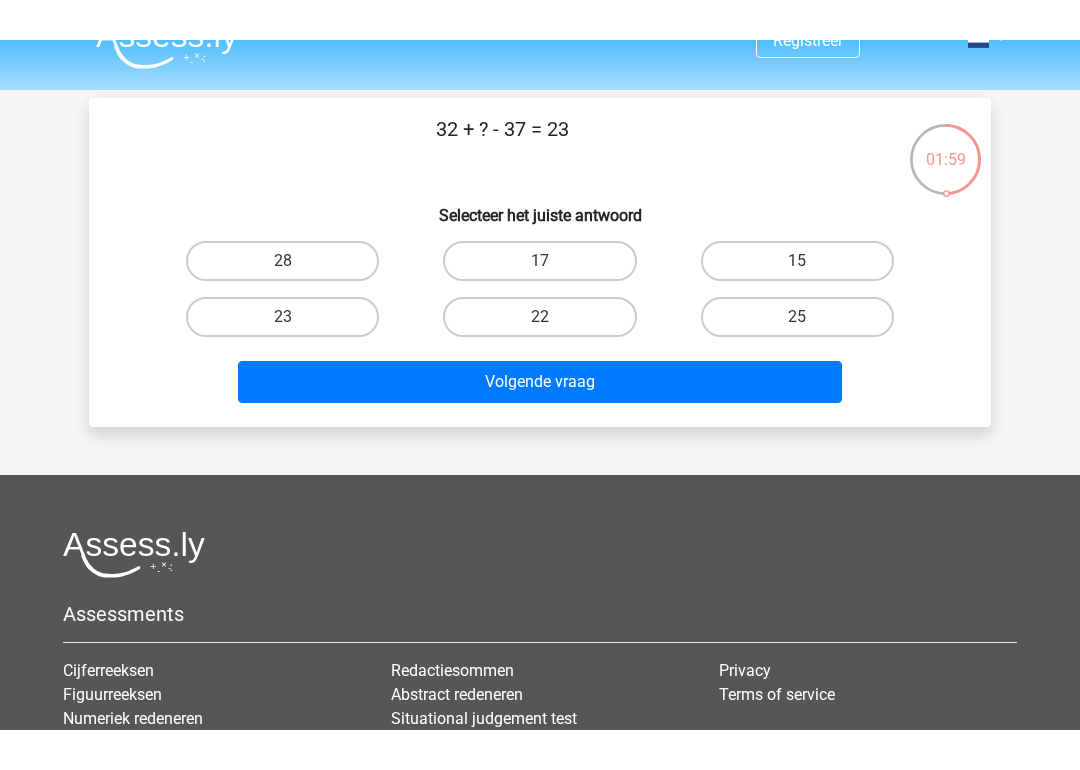 scroll, scrollTop: 0, scrollLeft: 0, axis: both 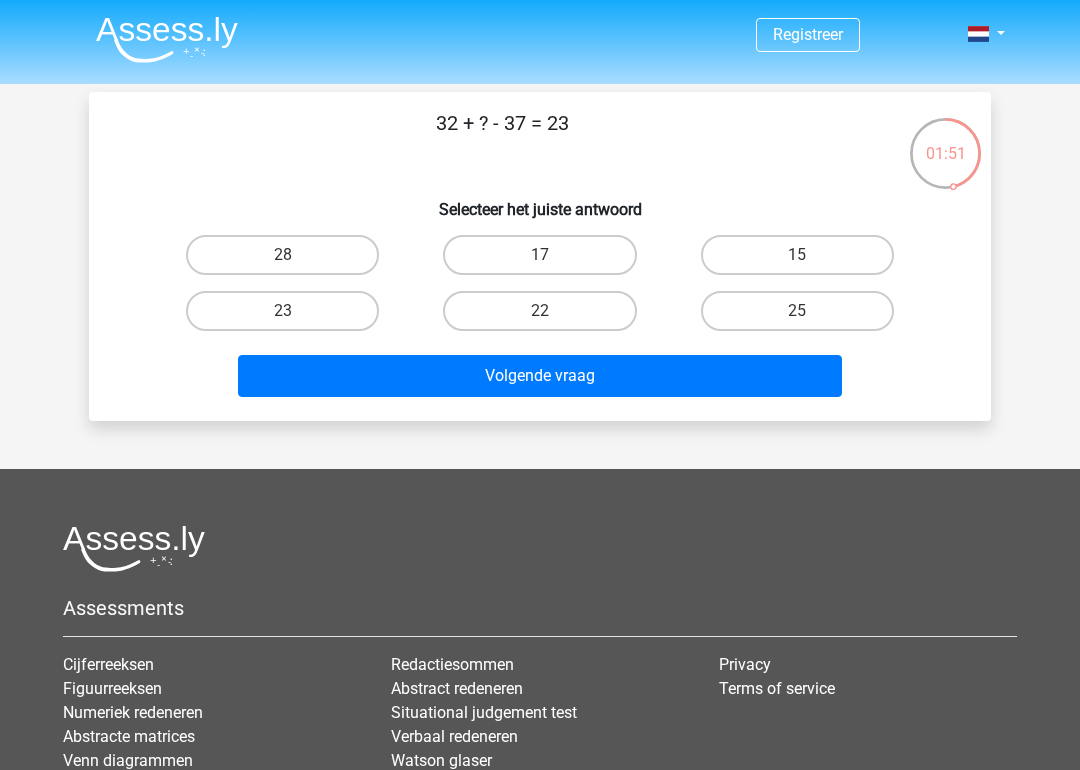 click on "28" at bounding box center (282, 255) 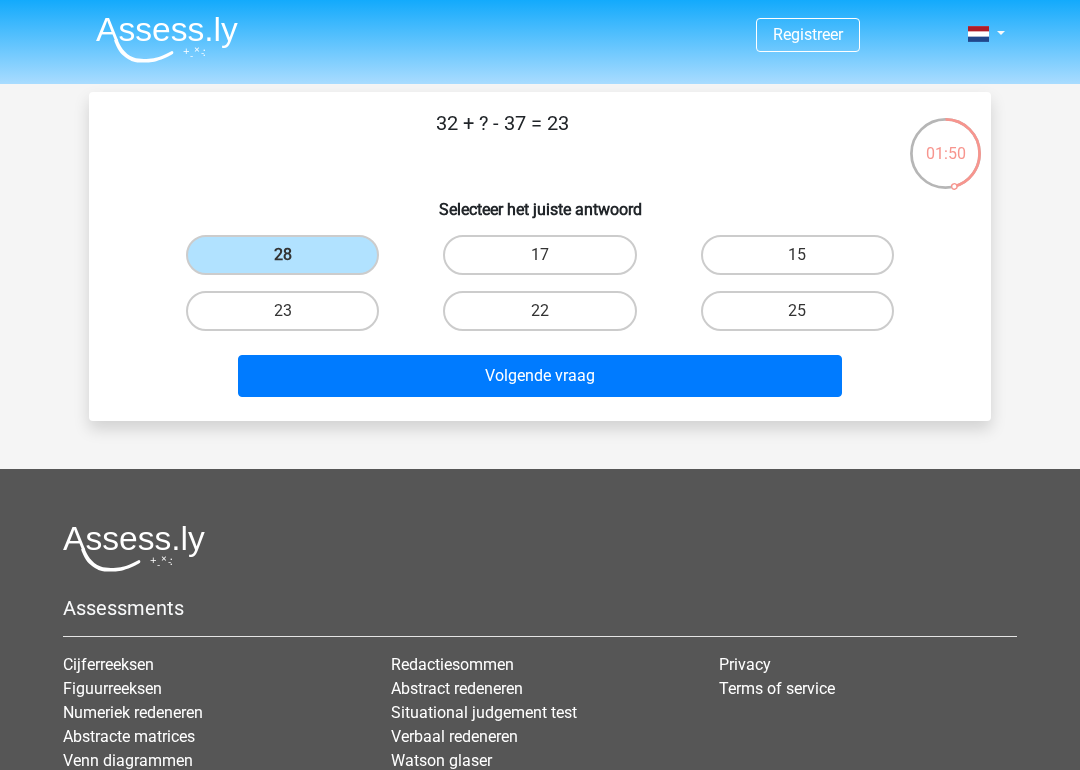 click on "Volgende vraag" at bounding box center [540, 376] 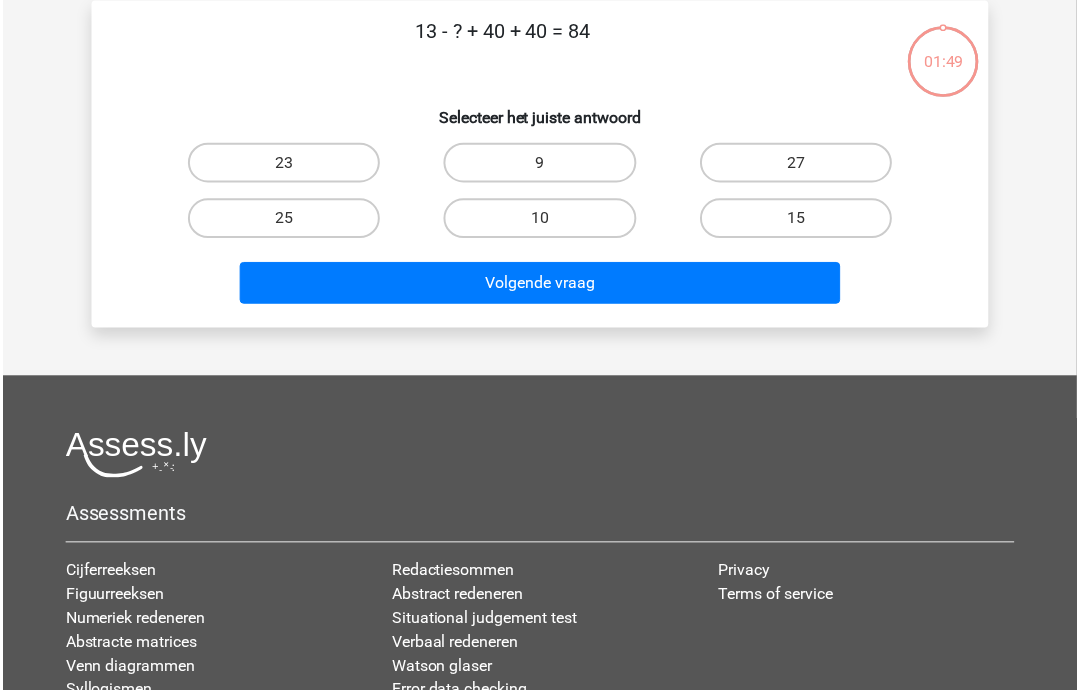 scroll, scrollTop: 96, scrollLeft: 0, axis: vertical 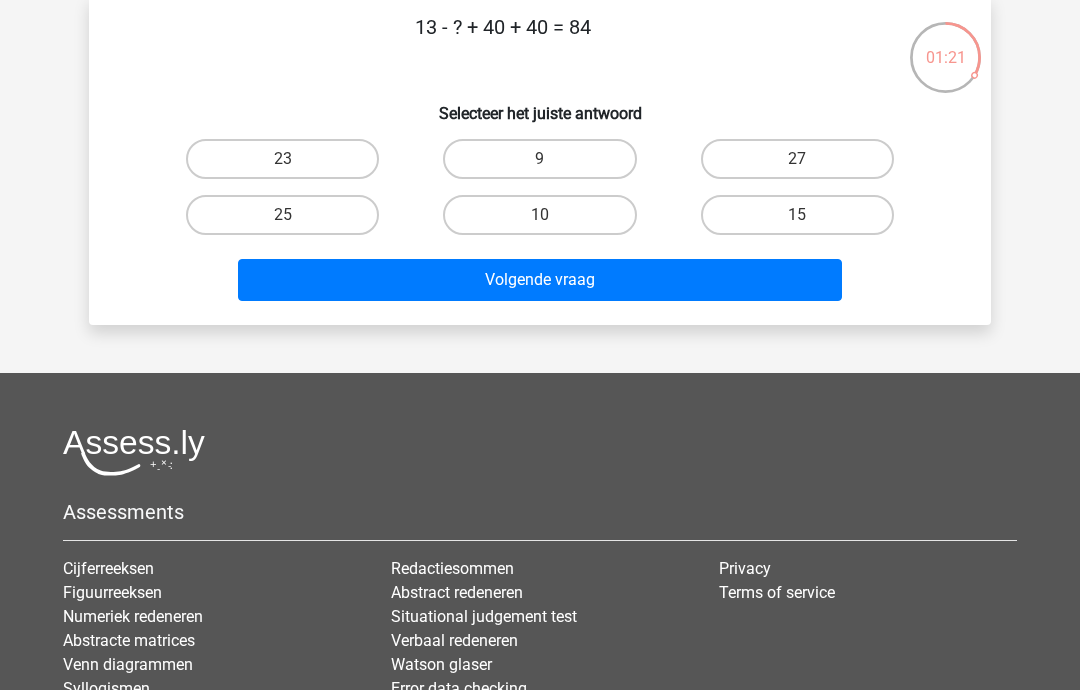 click on "9" at bounding box center (539, 159) 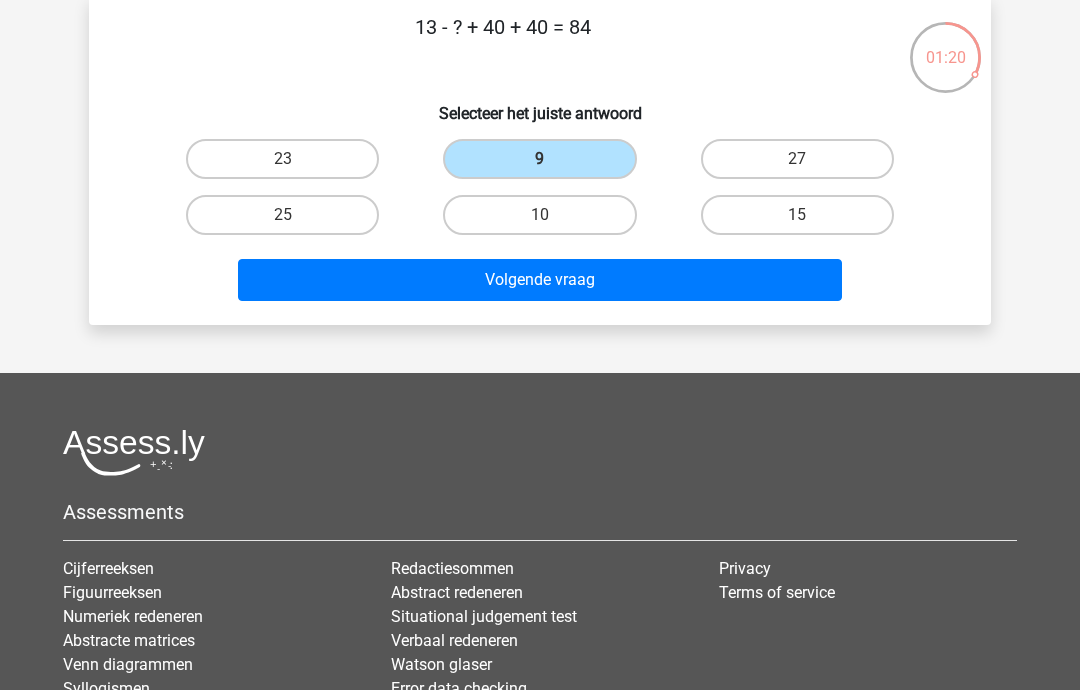 click on "Volgende vraag" at bounding box center (540, 280) 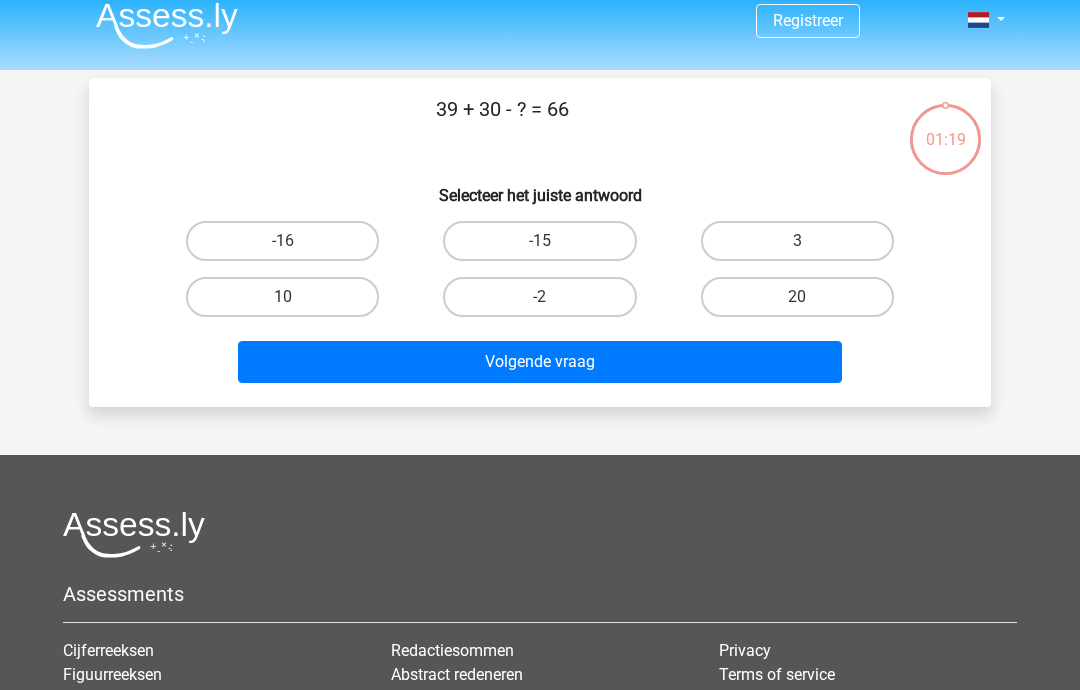 scroll, scrollTop: 7, scrollLeft: 0, axis: vertical 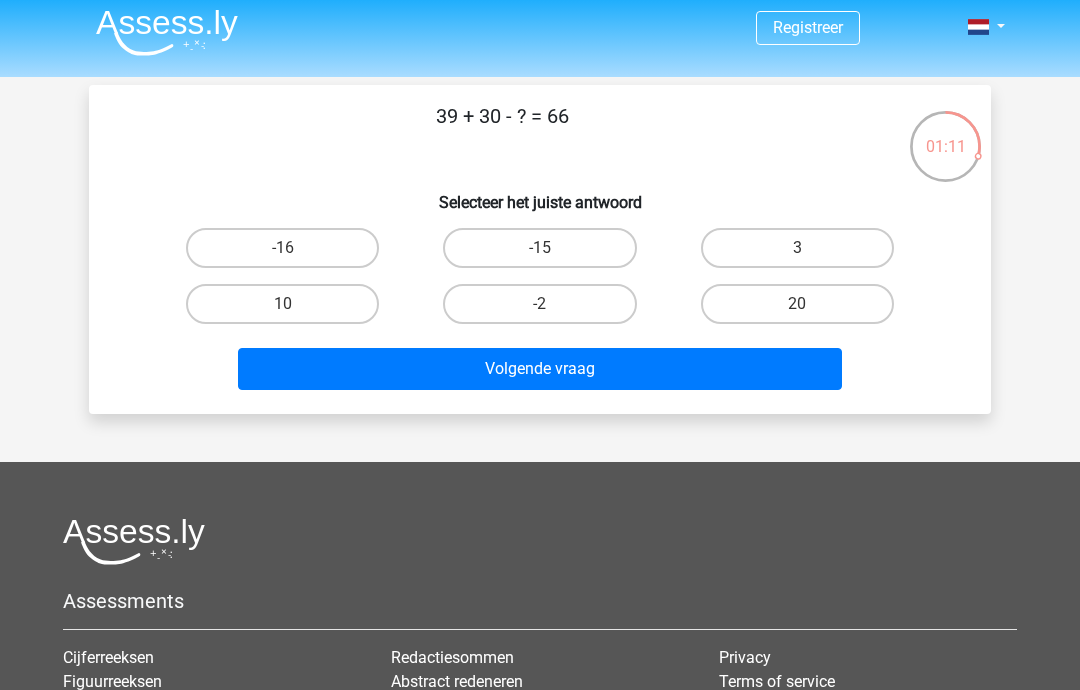 click on "3" at bounding box center [797, 248] 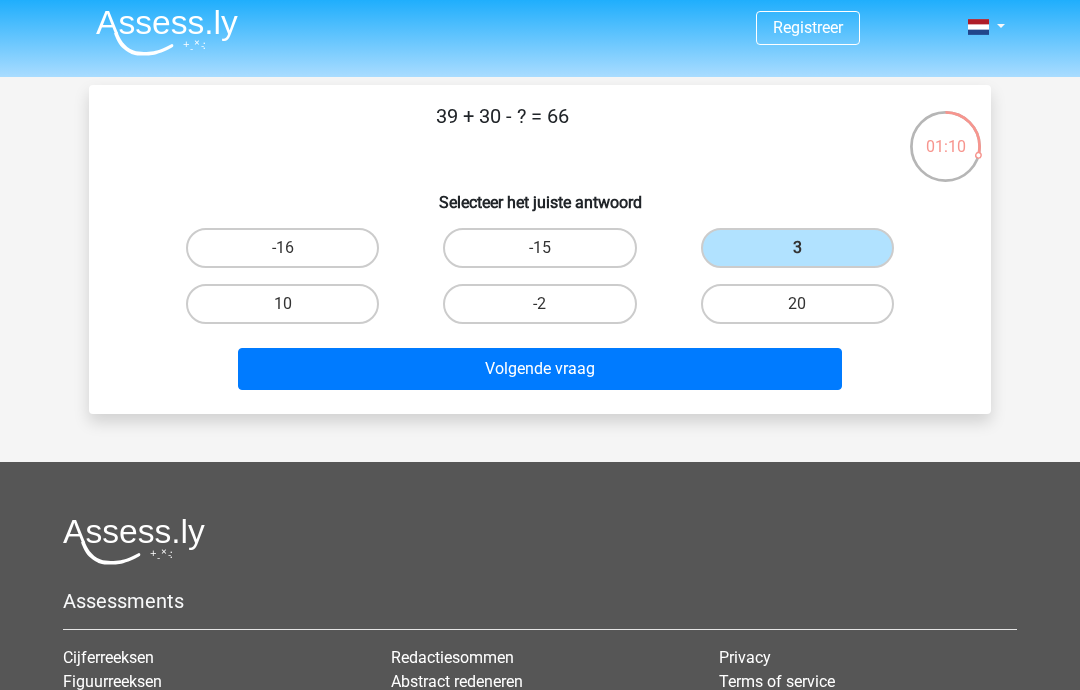 click on "Volgende vraag" at bounding box center [540, 369] 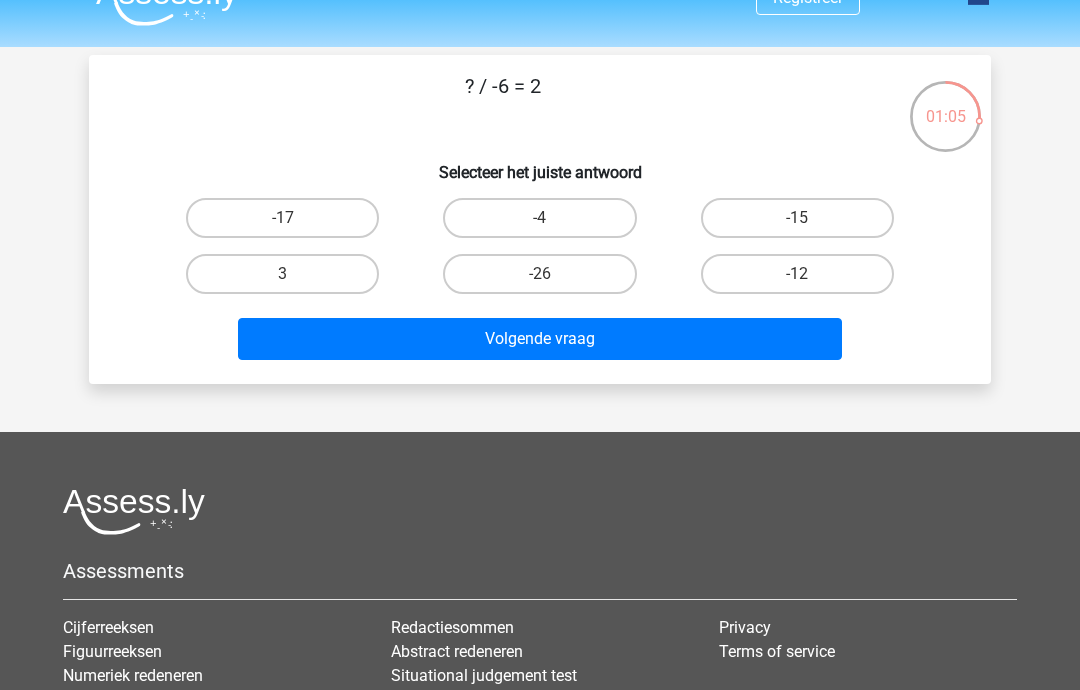 scroll, scrollTop: 0, scrollLeft: 0, axis: both 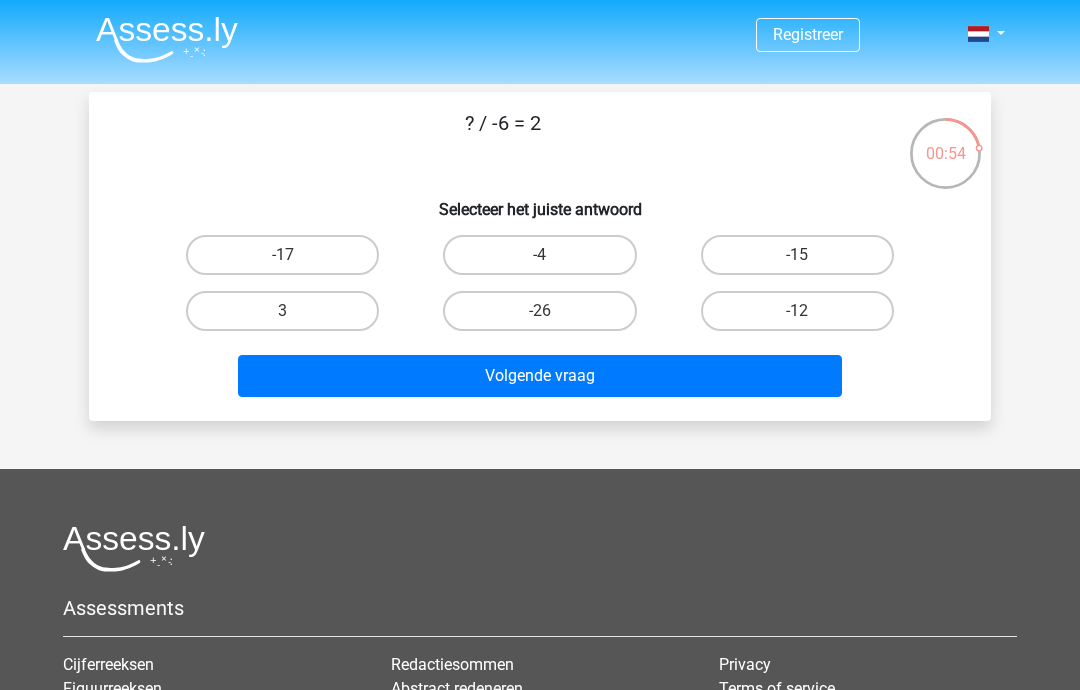 click on "-12" at bounding box center (797, 311) 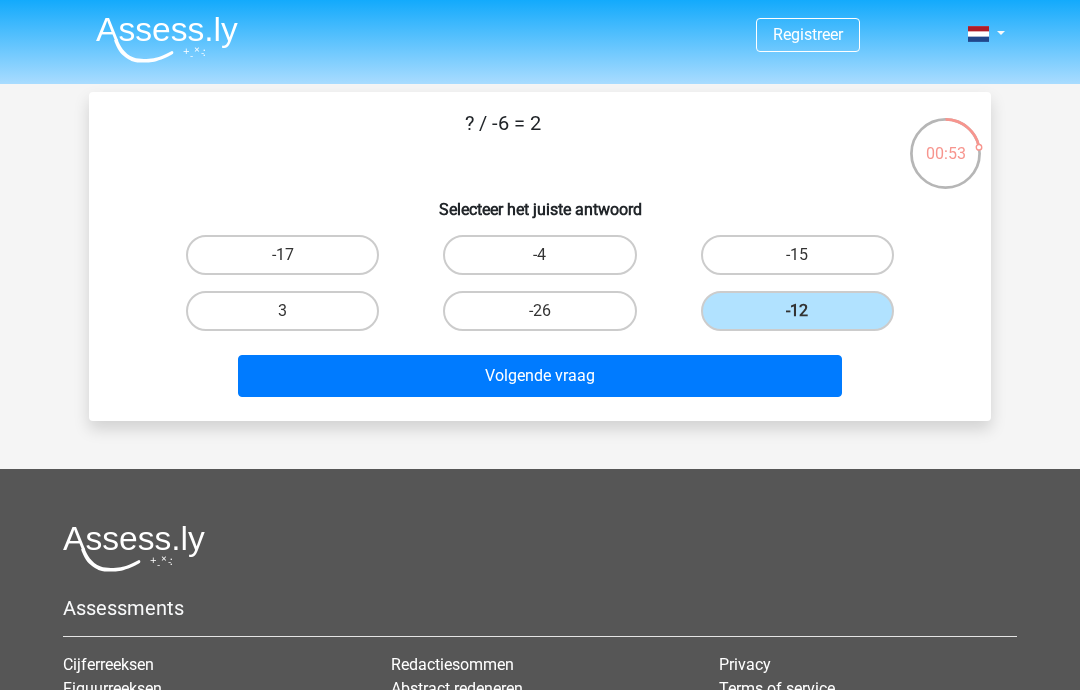 click on "Volgende vraag" at bounding box center (540, 376) 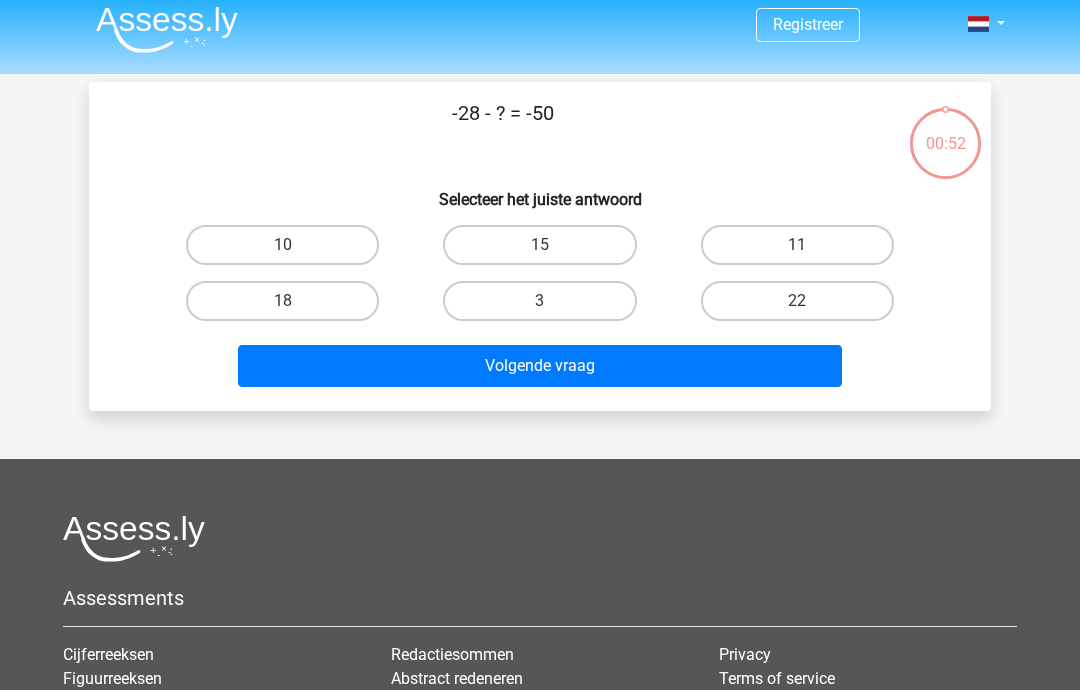 scroll, scrollTop: 6, scrollLeft: 0, axis: vertical 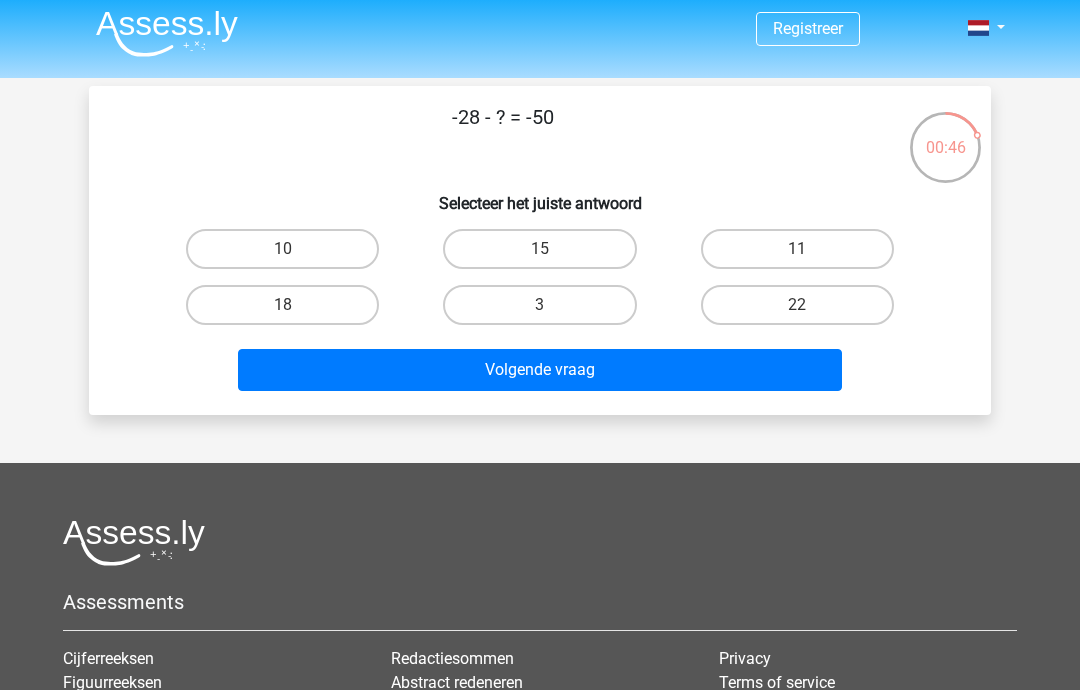 click on "22" at bounding box center [797, 305] 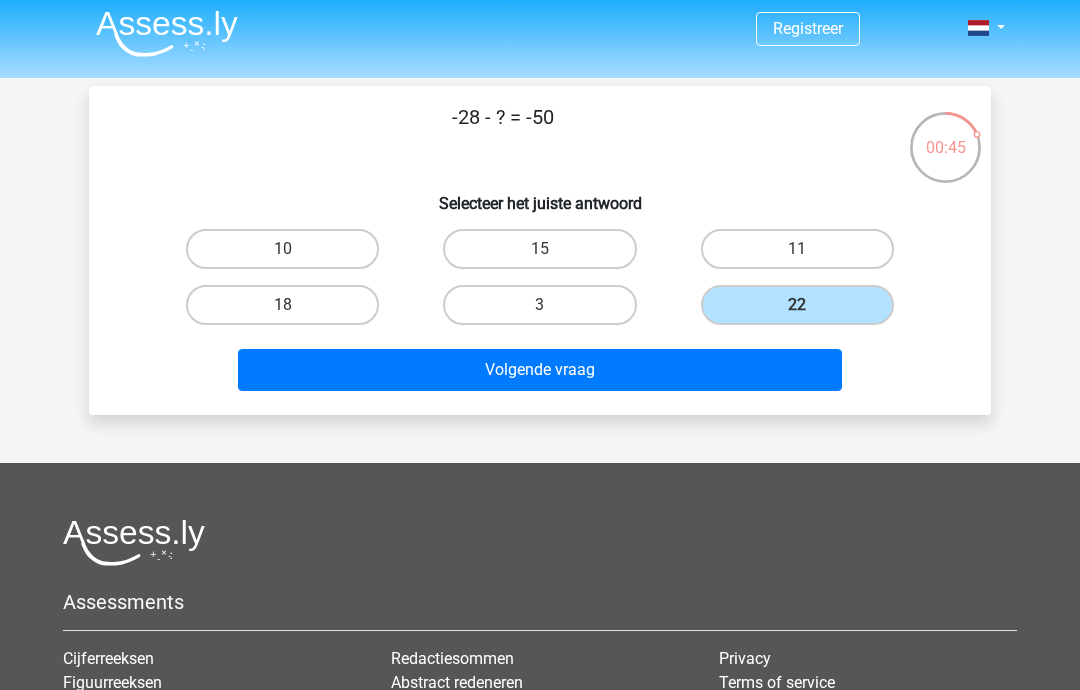 click on "Volgende vraag" at bounding box center [540, 370] 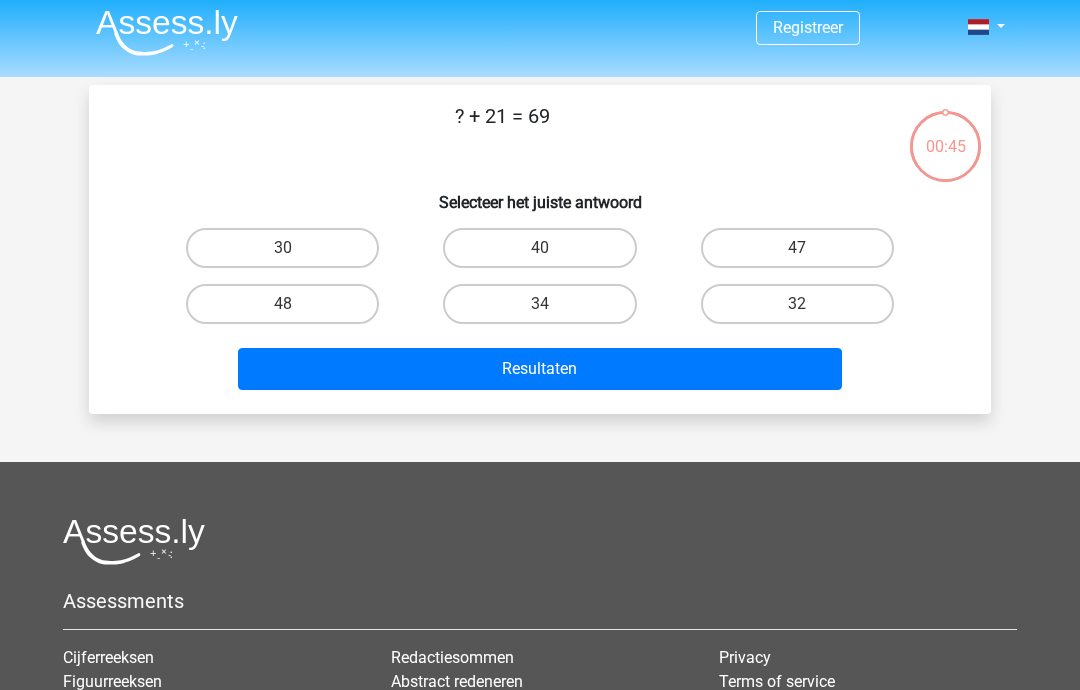 scroll, scrollTop: 5, scrollLeft: 0, axis: vertical 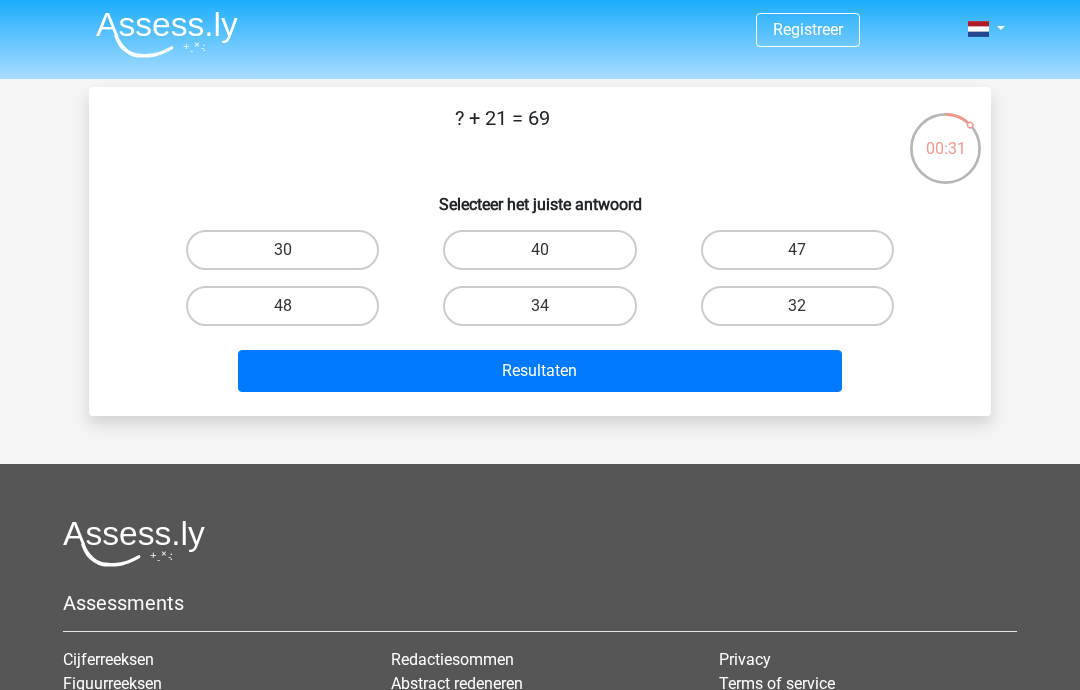 click on "48" at bounding box center [282, 306] 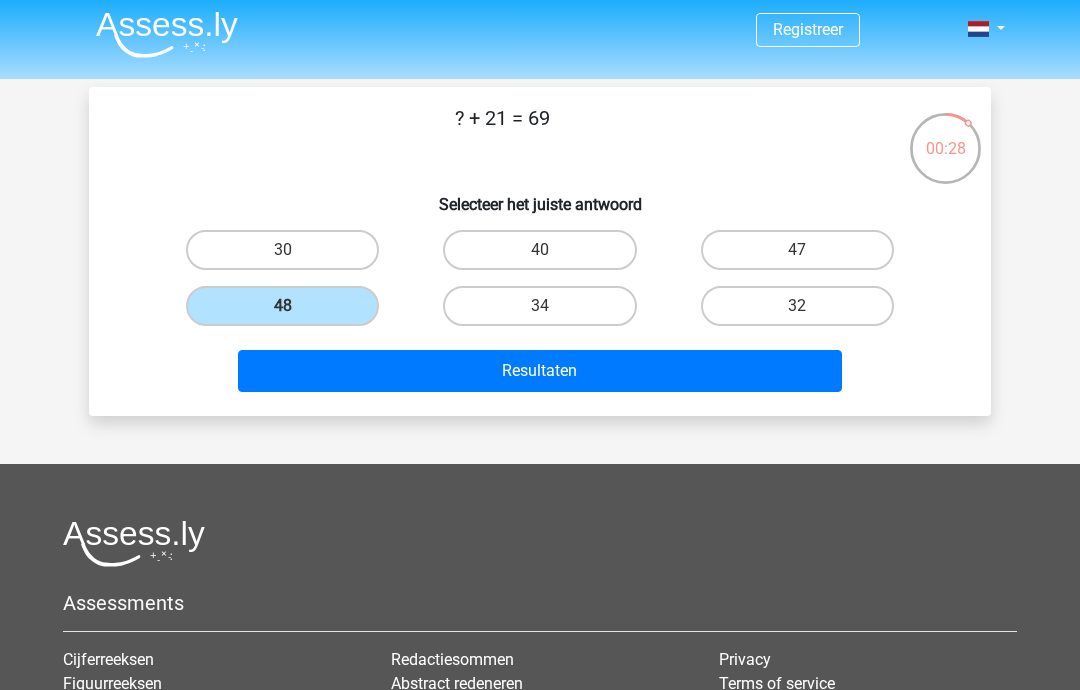 click on "Resultaten" at bounding box center (540, 371) 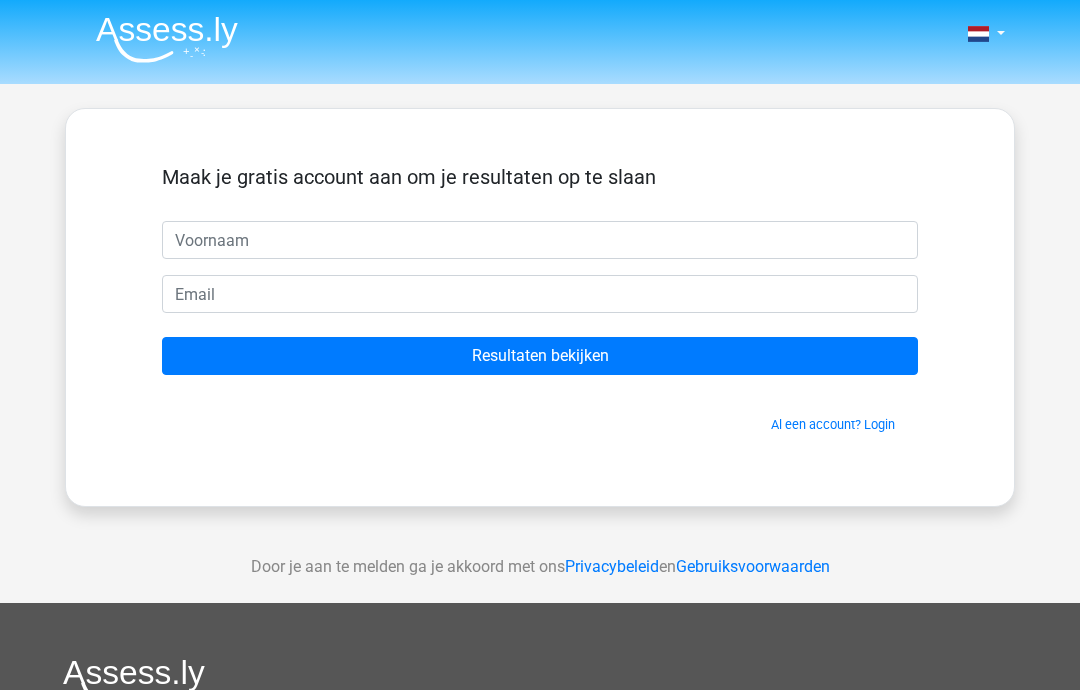 scroll, scrollTop: 0, scrollLeft: 0, axis: both 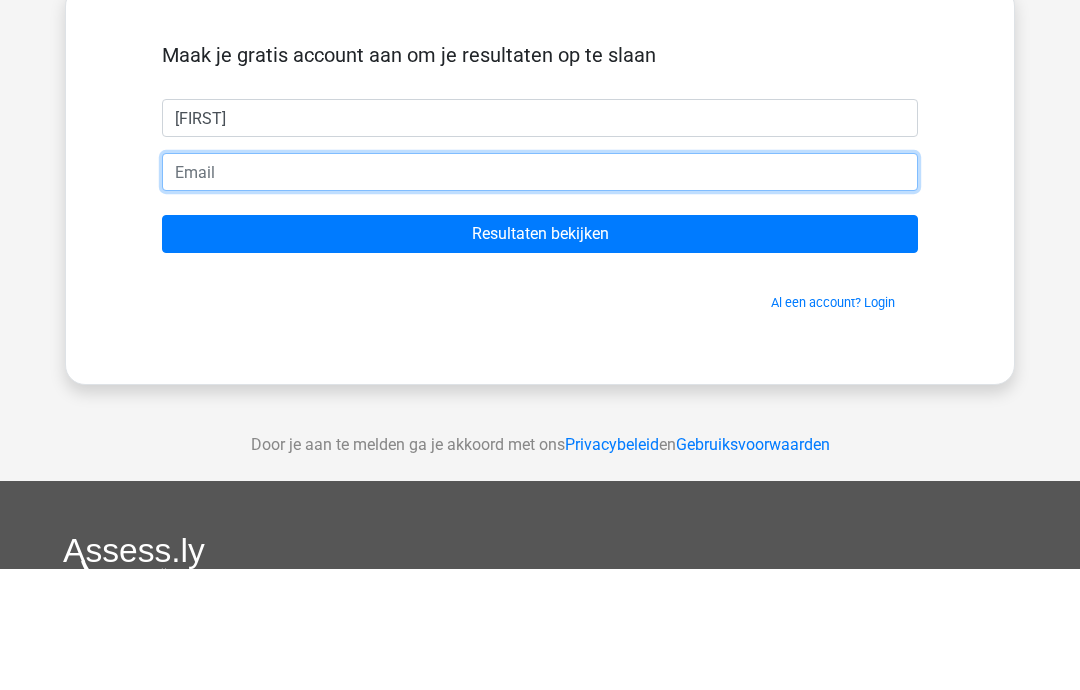 click at bounding box center [540, 294] 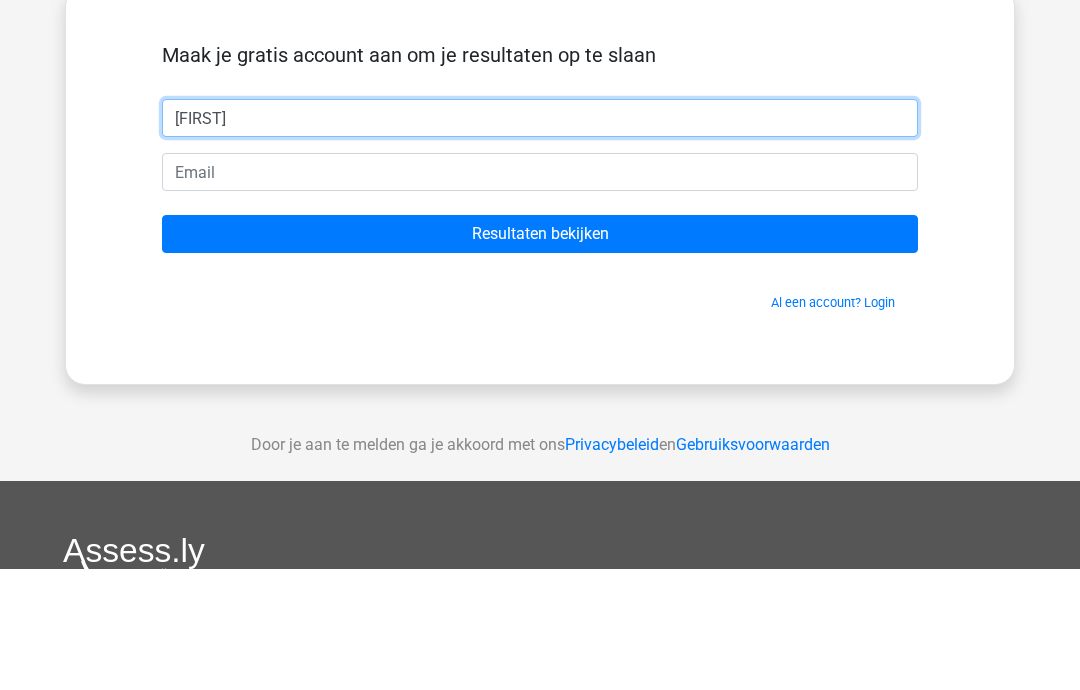 click on "Ivan" at bounding box center (540, 240) 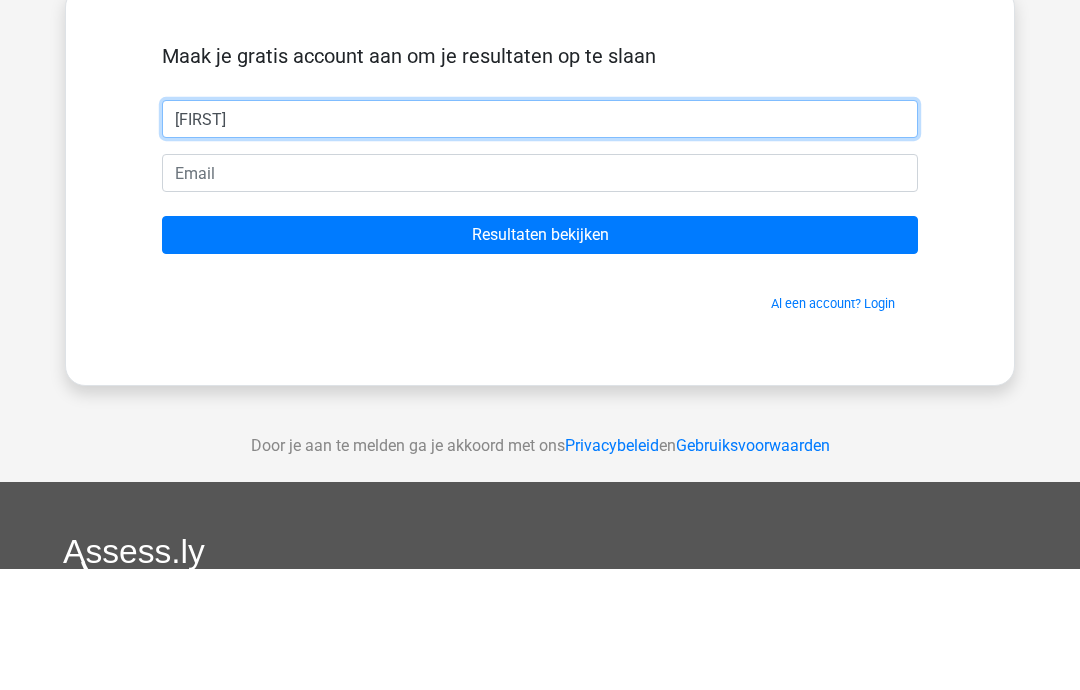 type on "[NAME]" 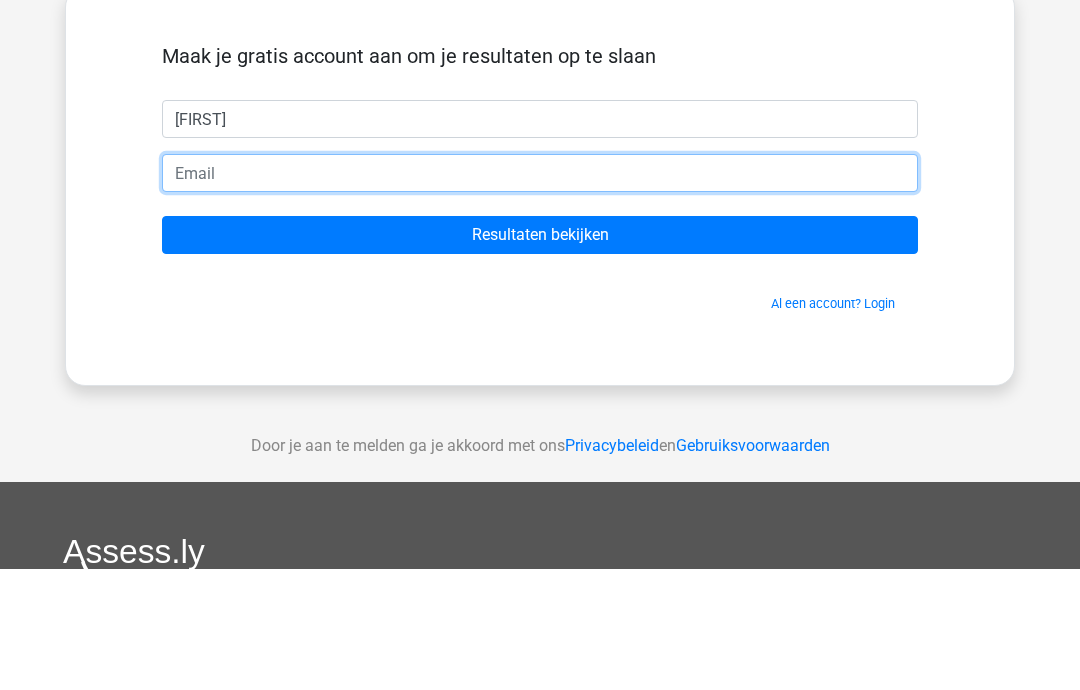 click at bounding box center (540, 294) 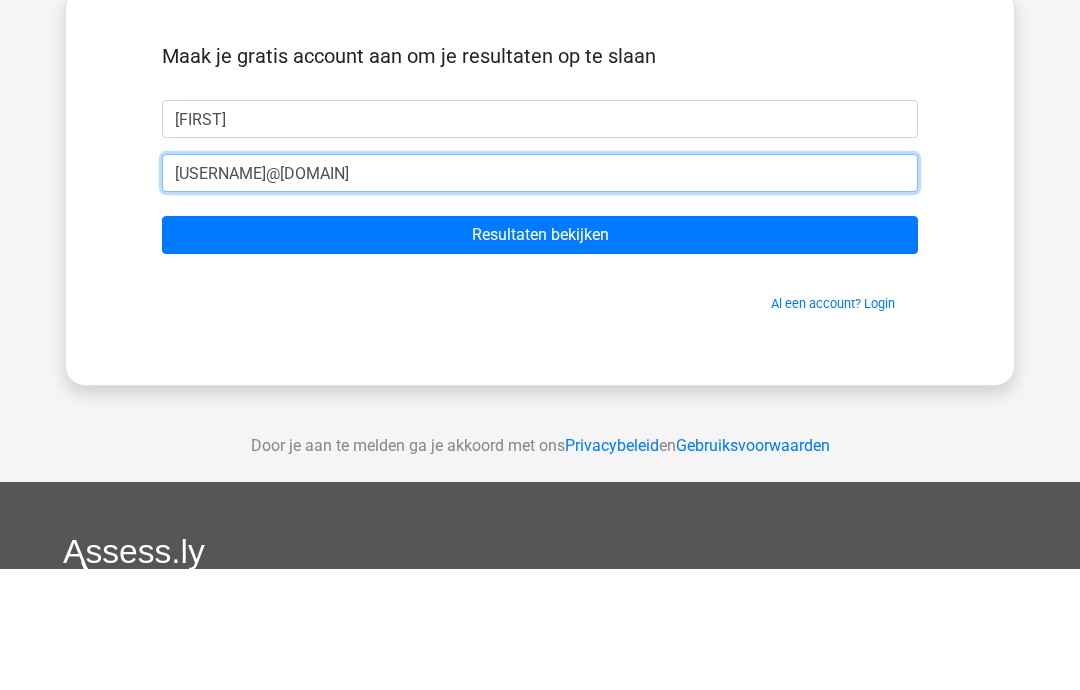 type on "[EMAIL]" 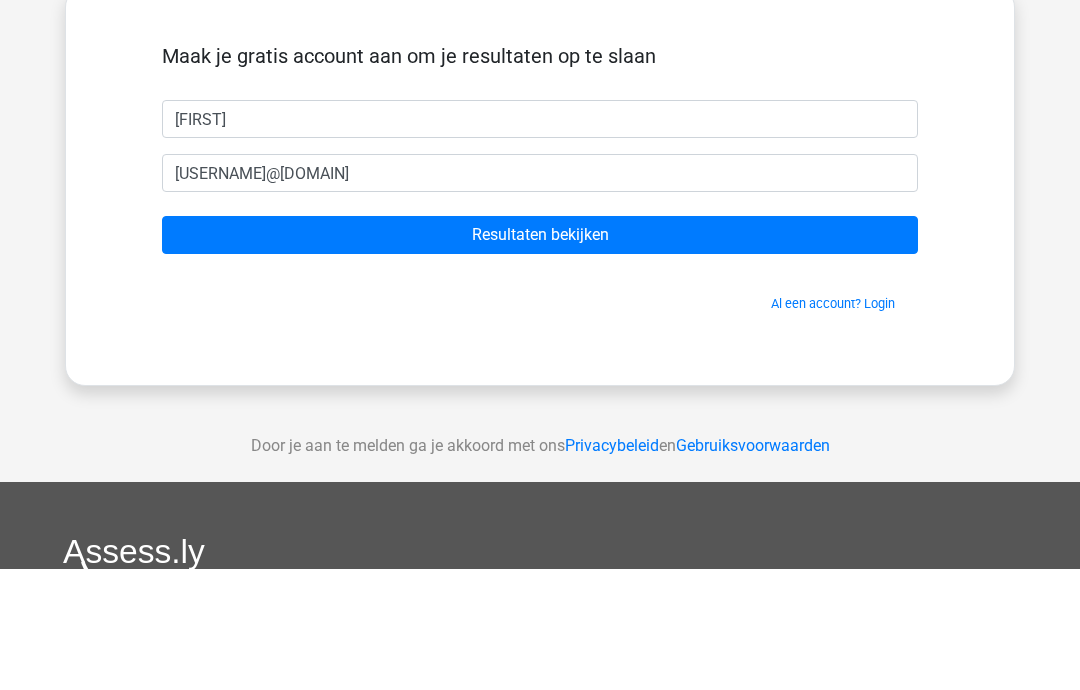 click on "Resultaten bekijken" at bounding box center [540, 356] 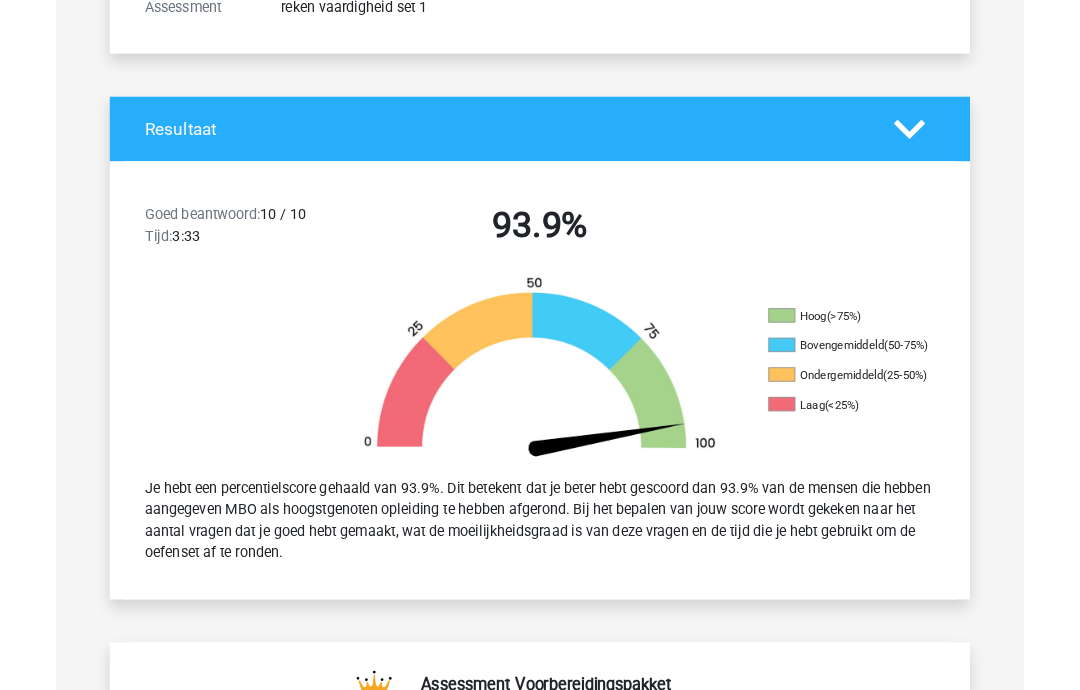 scroll, scrollTop: 216, scrollLeft: 0, axis: vertical 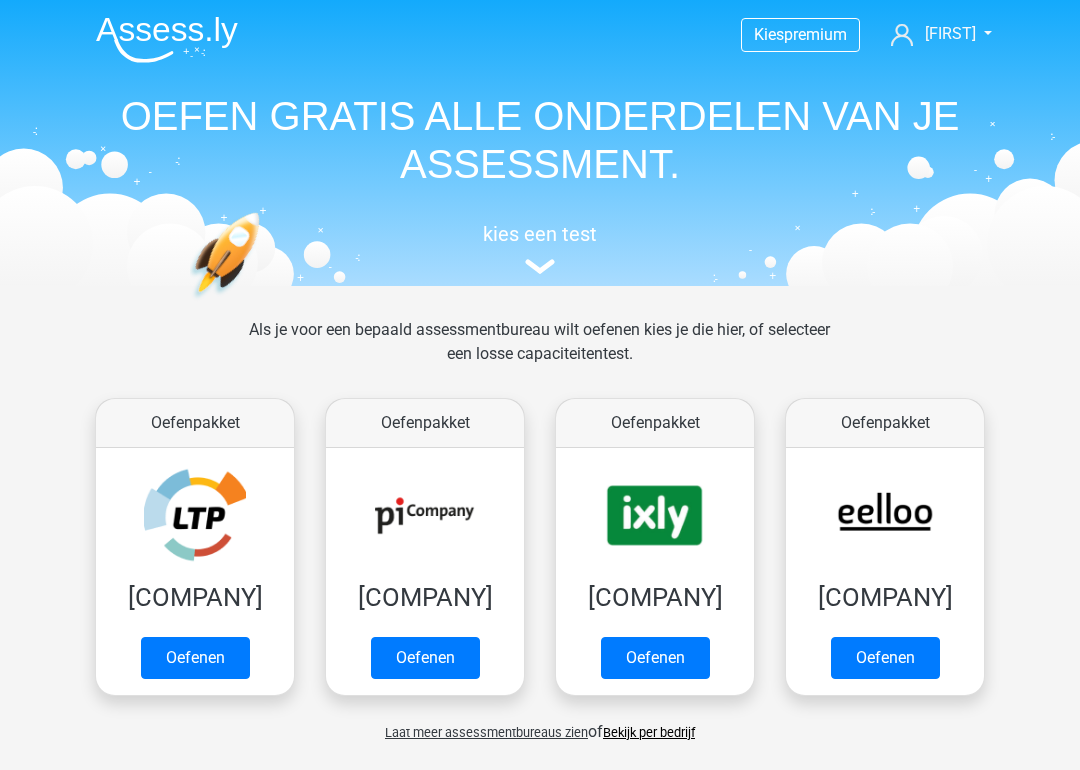 click on "Oefenen" at bounding box center [195, 658] 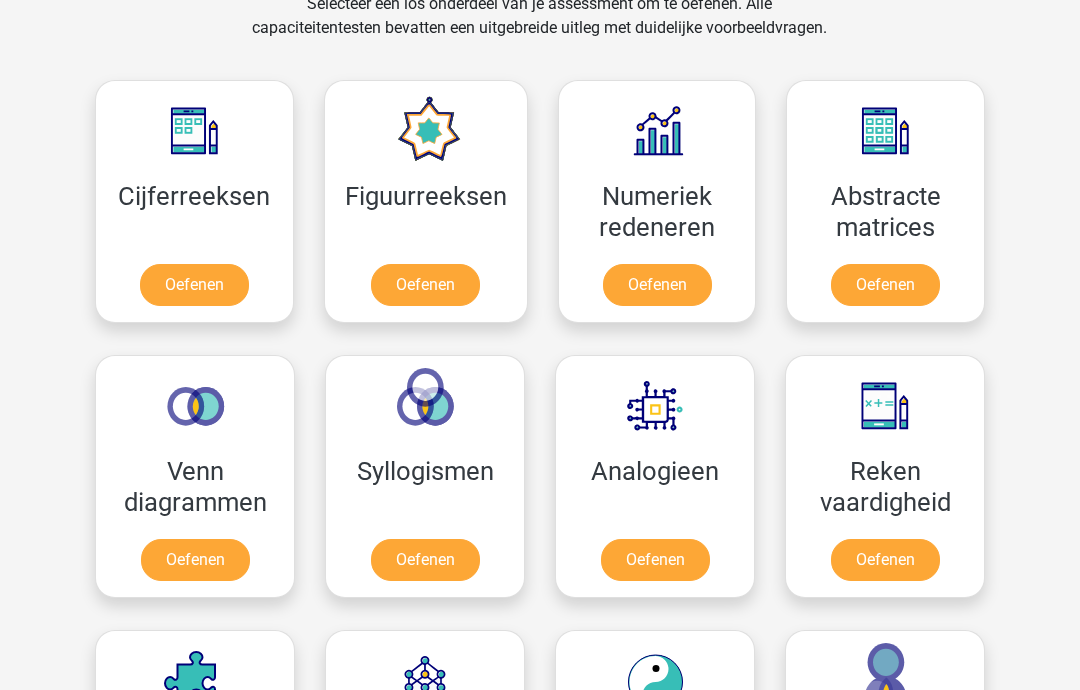 scroll, scrollTop: 875, scrollLeft: 0, axis: vertical 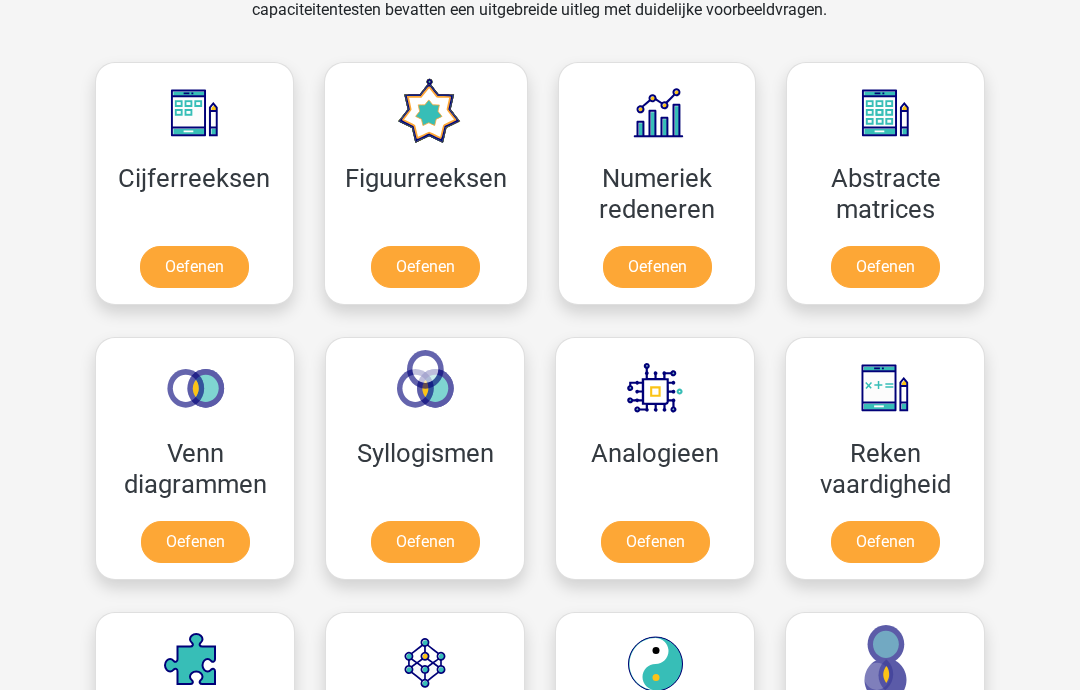 click on "Oefenen" at bounding box center [425, 268] 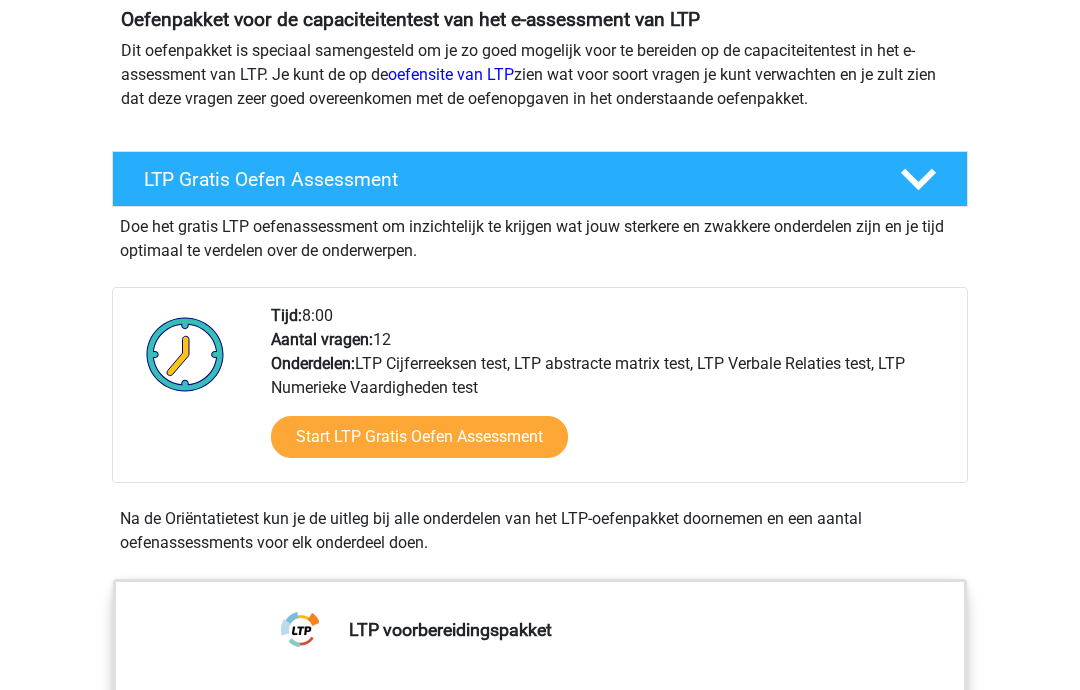 scroll, scrollTop: 189, scrollLeft: 0, axis: vertical 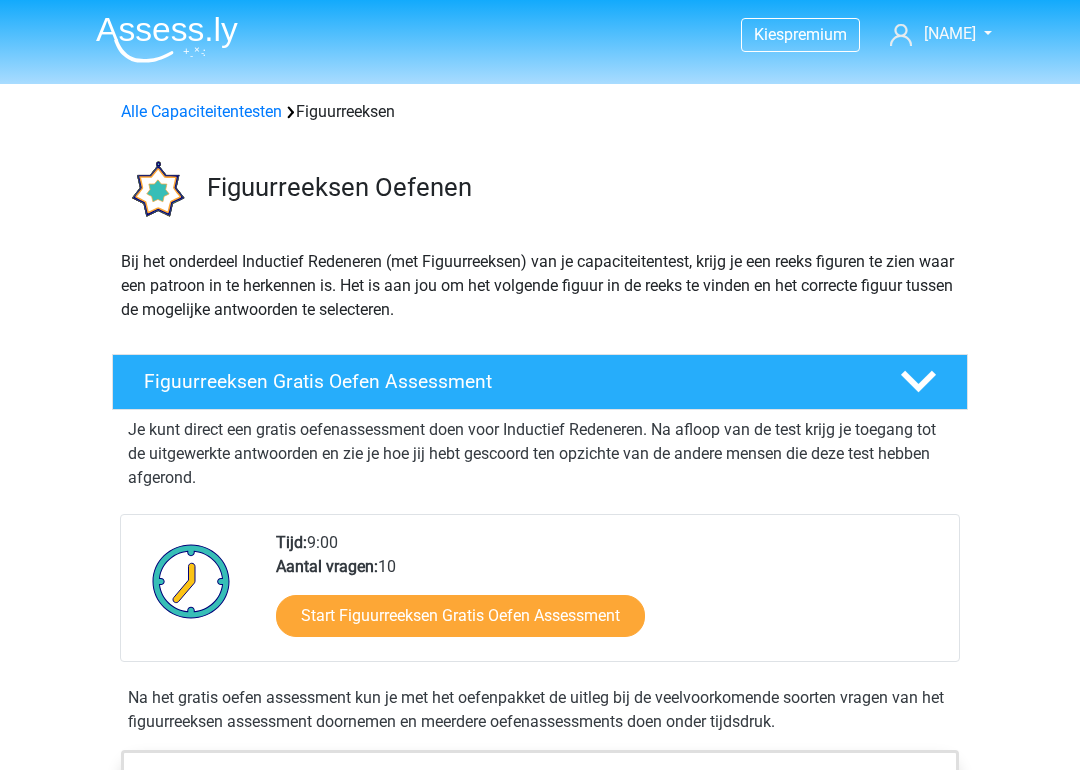click on "Start Figuurreeksen
Gratis Oefen Assessment" at bounding box center [460, 616] 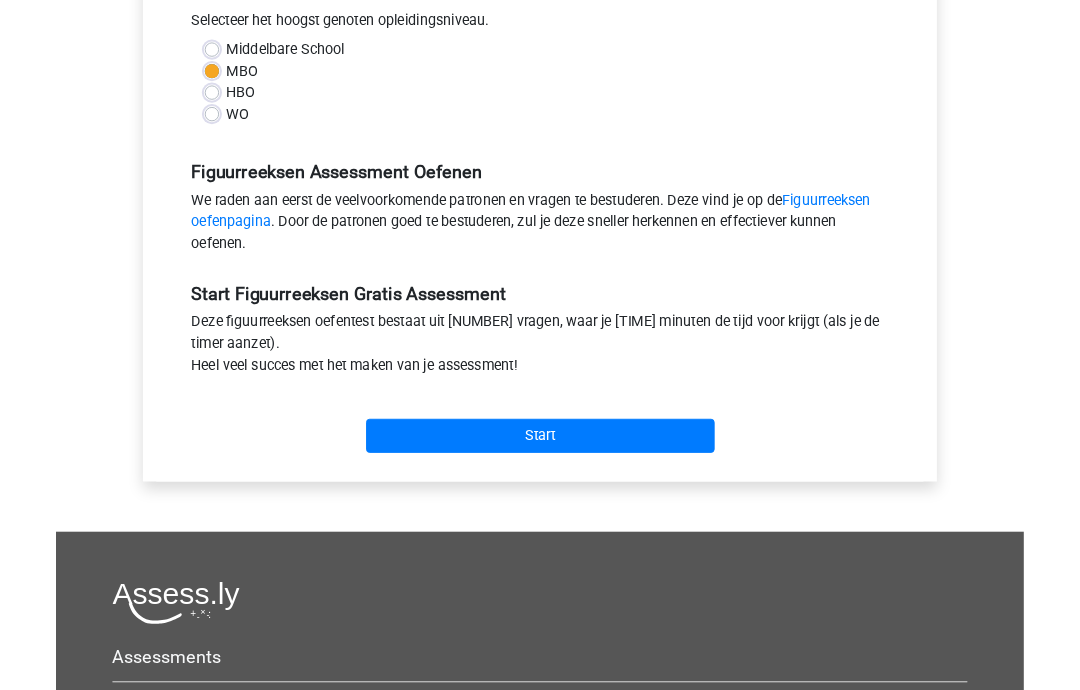 scroll, scrollTop: 538, scrollLeft: 0, axis: vertical 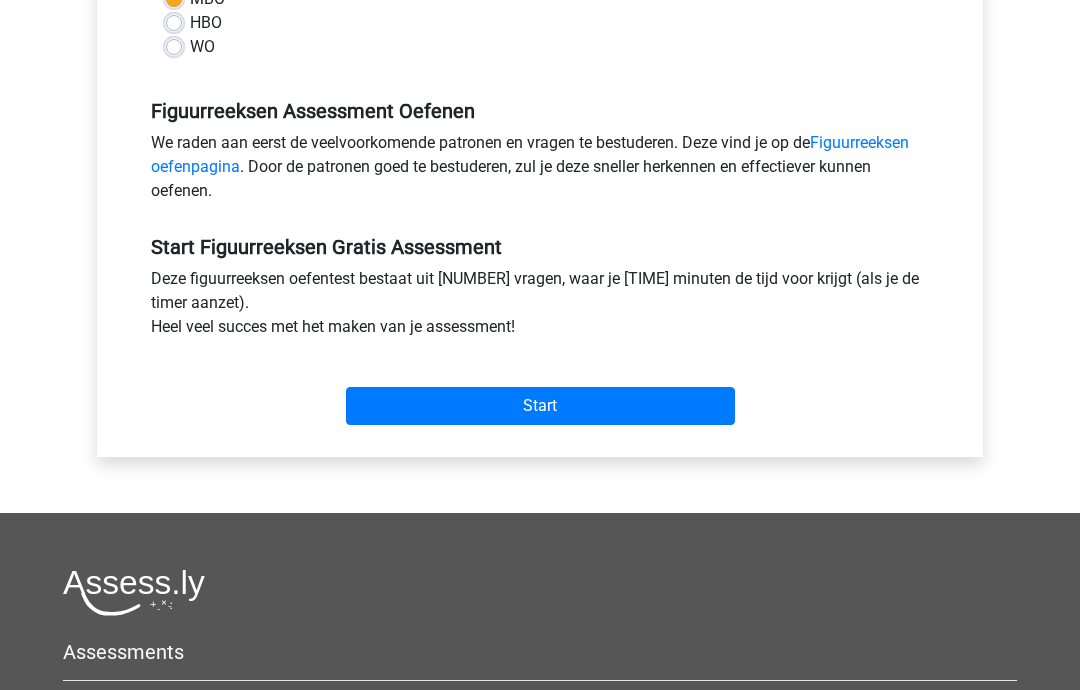 click on "Start" at bounding box center [540, 407] 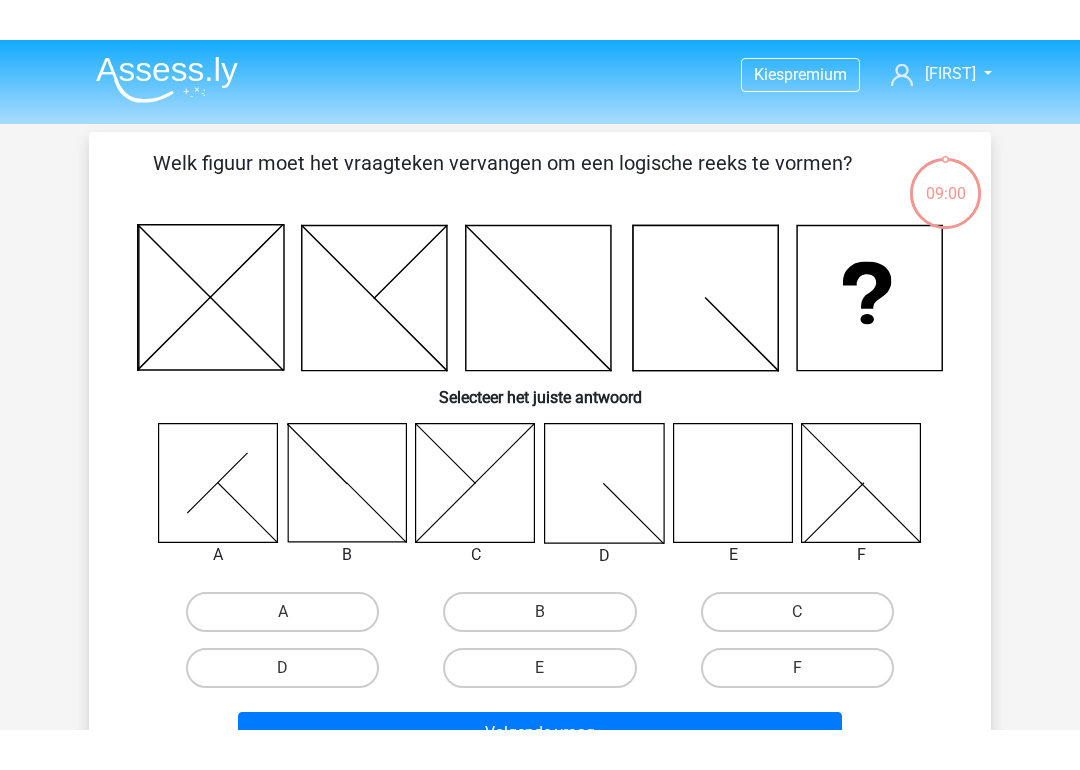 scroll, scrollTop: 0, scrollLeft: 0, axis: both 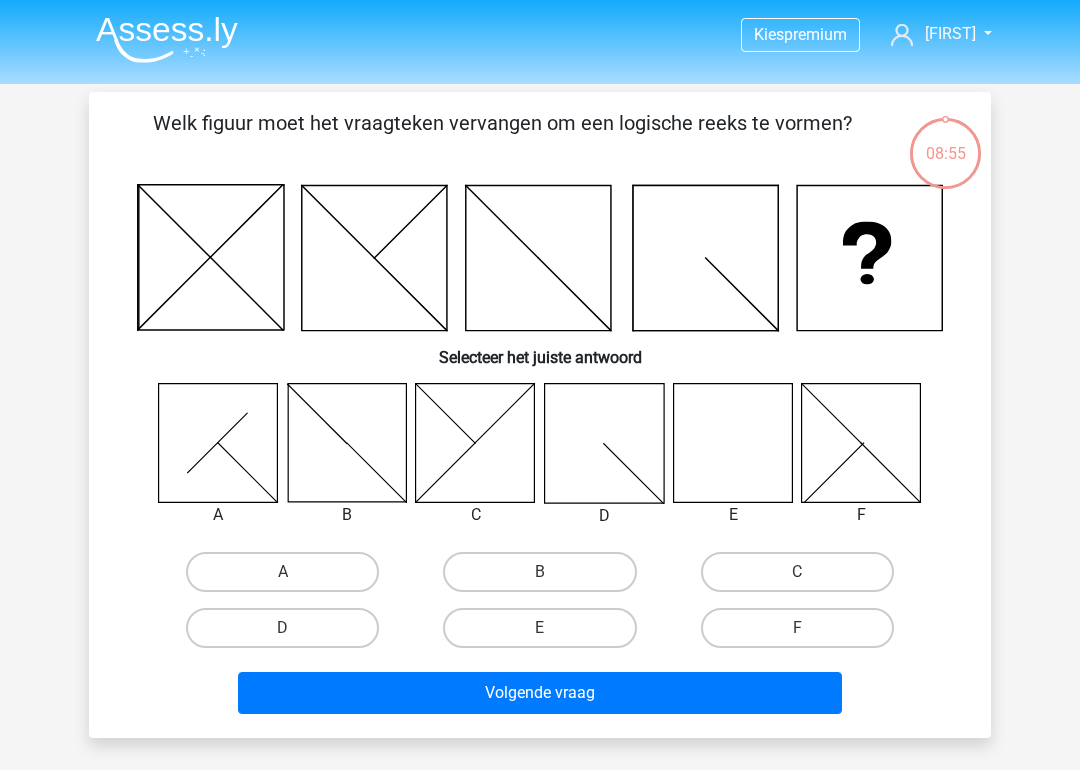 click on "E" at bounding box center (539, 628) 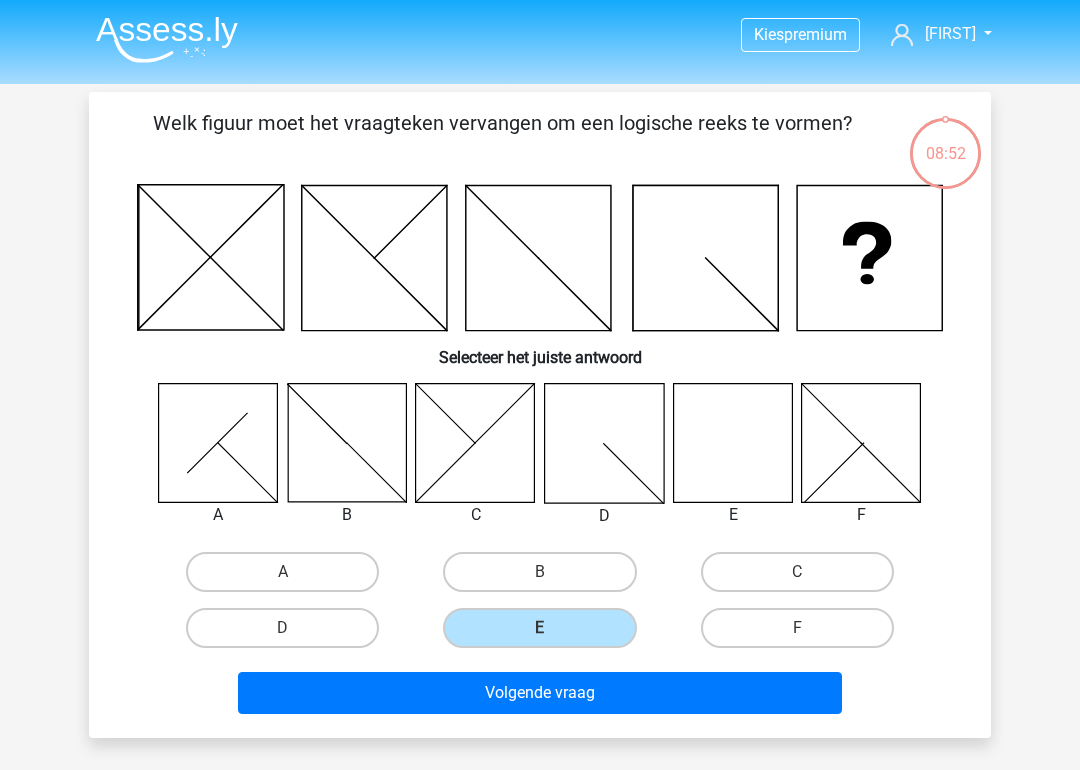 click on "Volgende vraag" at bounding box center [540, 693] 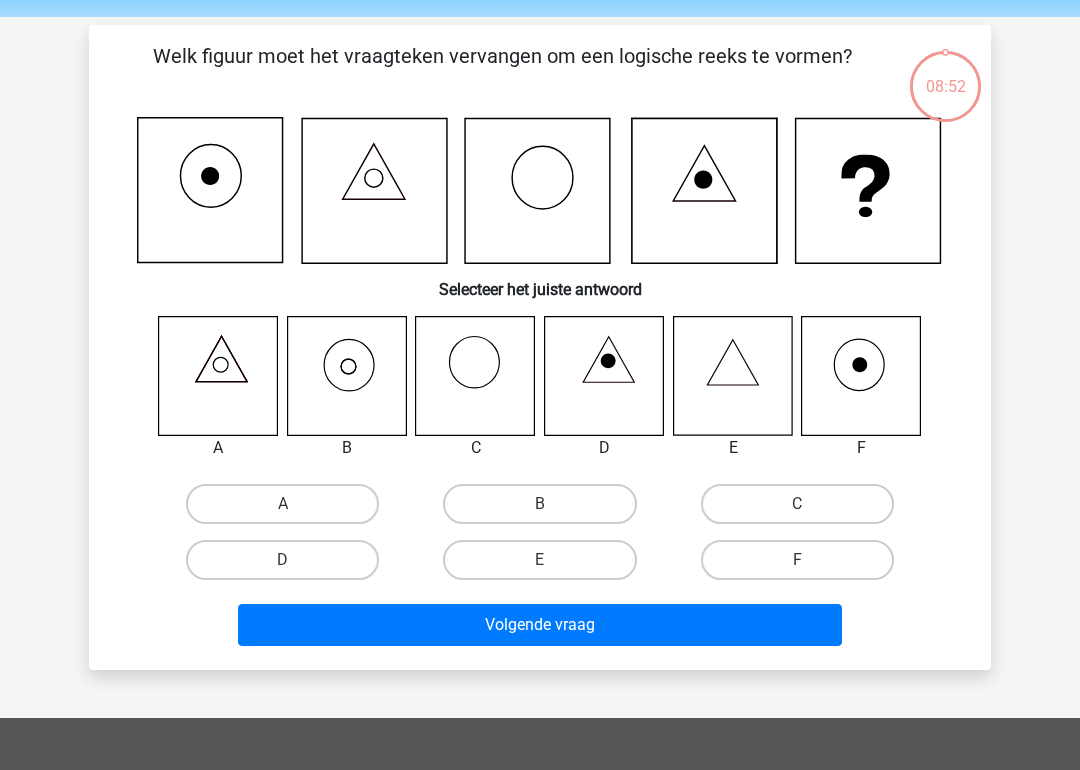 scroll, scrollTop: 92, scrollLeft: 0, axis: vertical 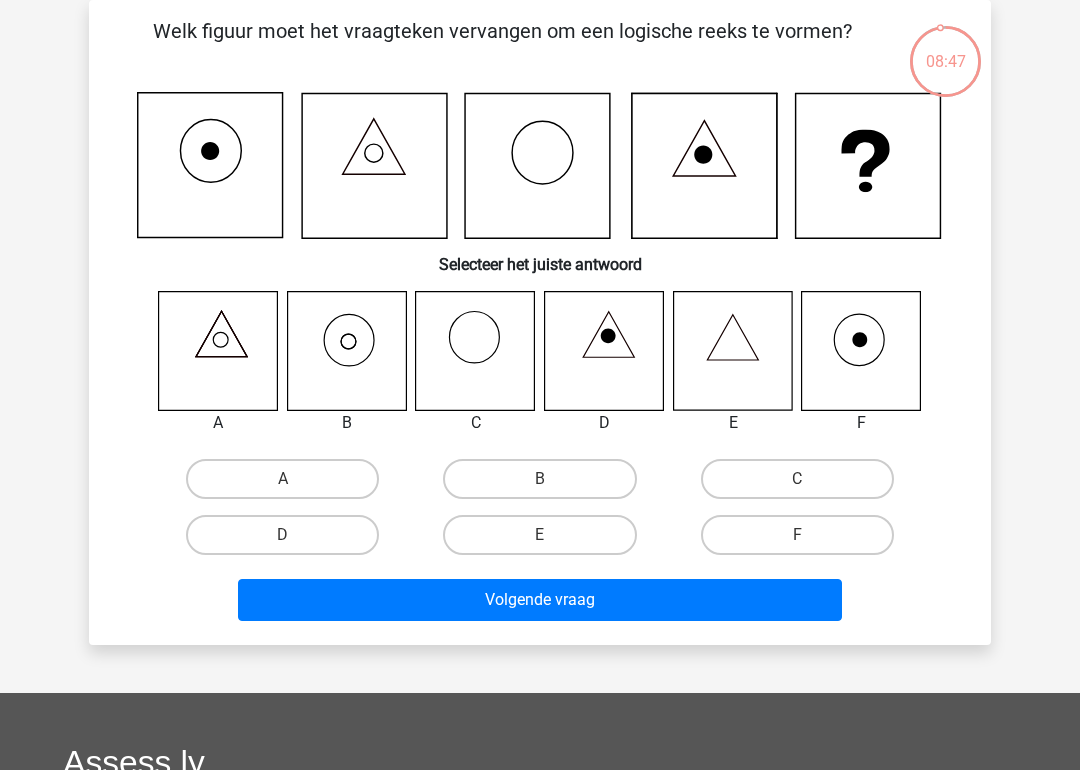 click on "F" at bounding box center [797, 535] 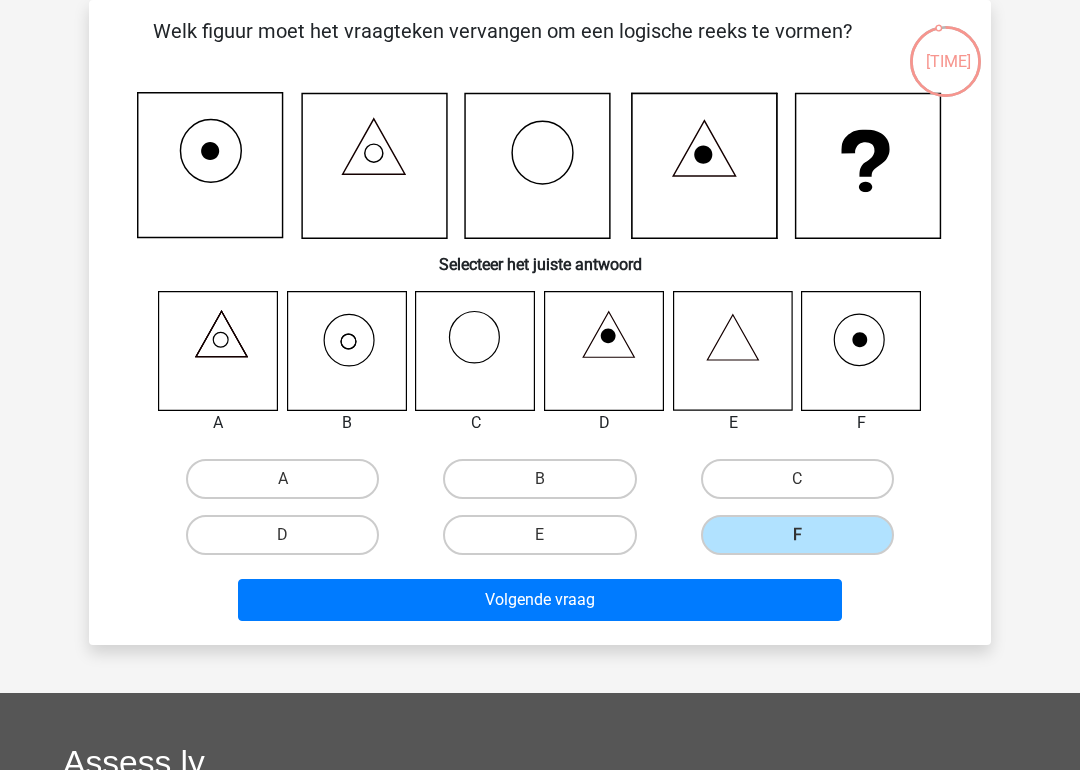 click on "B" at bounding box center [539, 479] 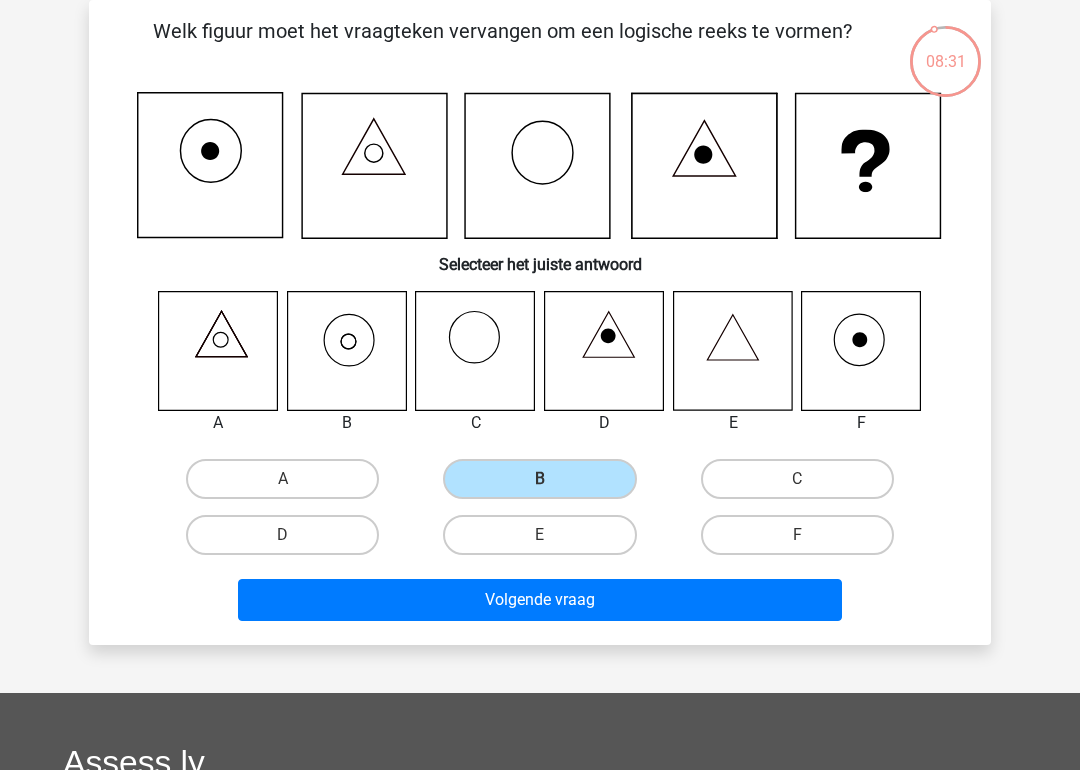 click on "Volgende vraag" at bounding box center (540, 600) 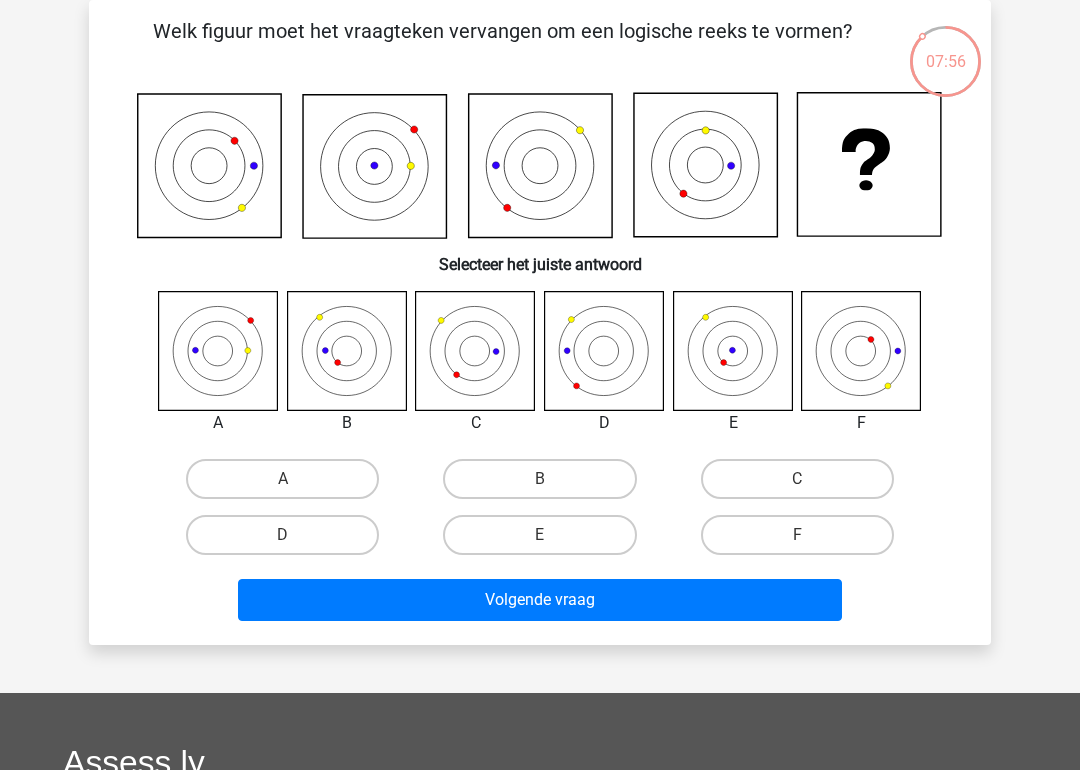 click at bounding box center (707, 165) 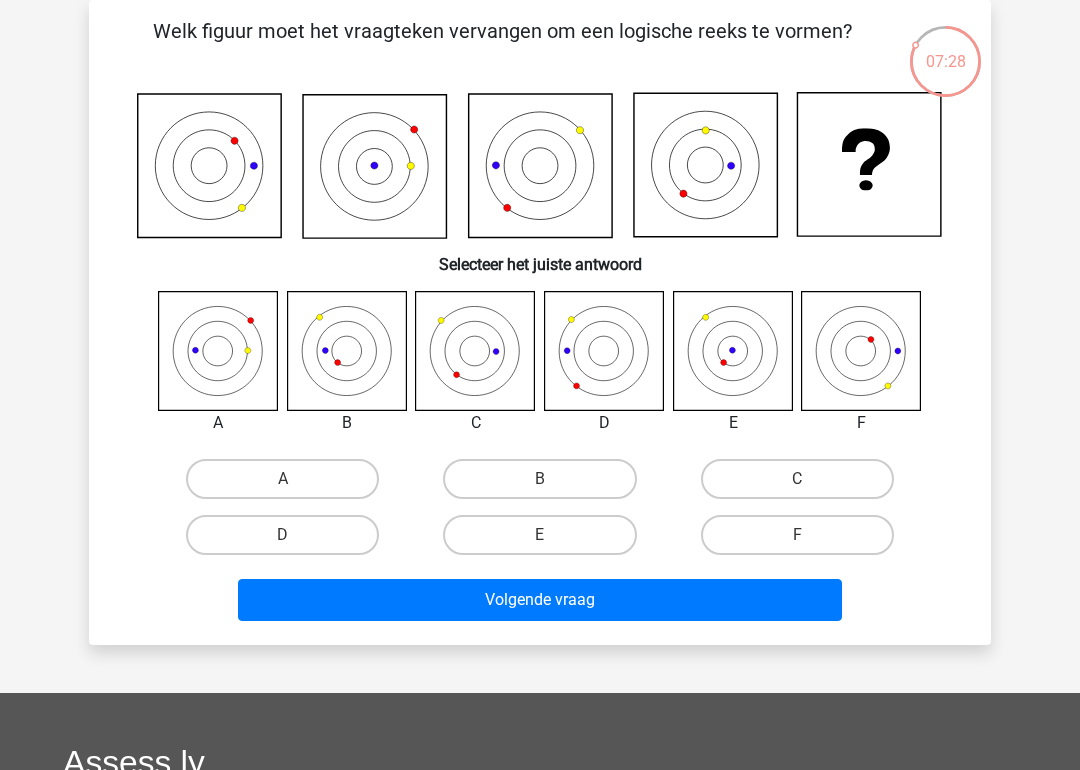 click on "B" at bounding box center [539, 479] 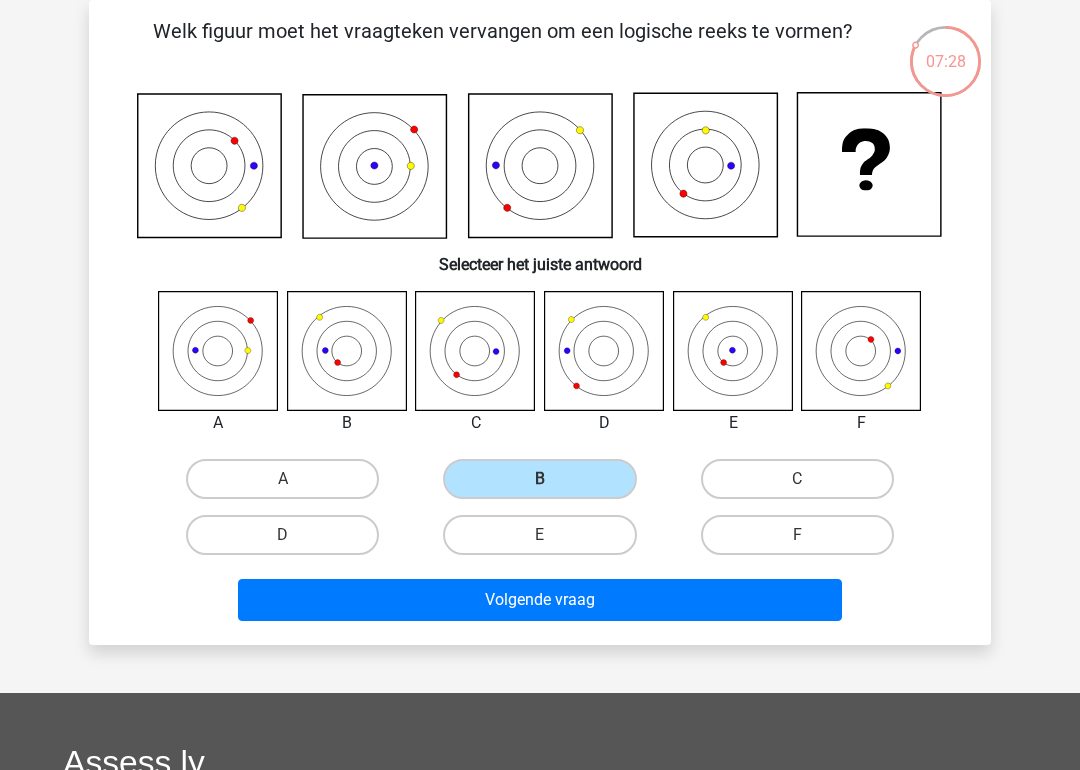 click on "Volgende vraag" at bounding box center [540, 600] 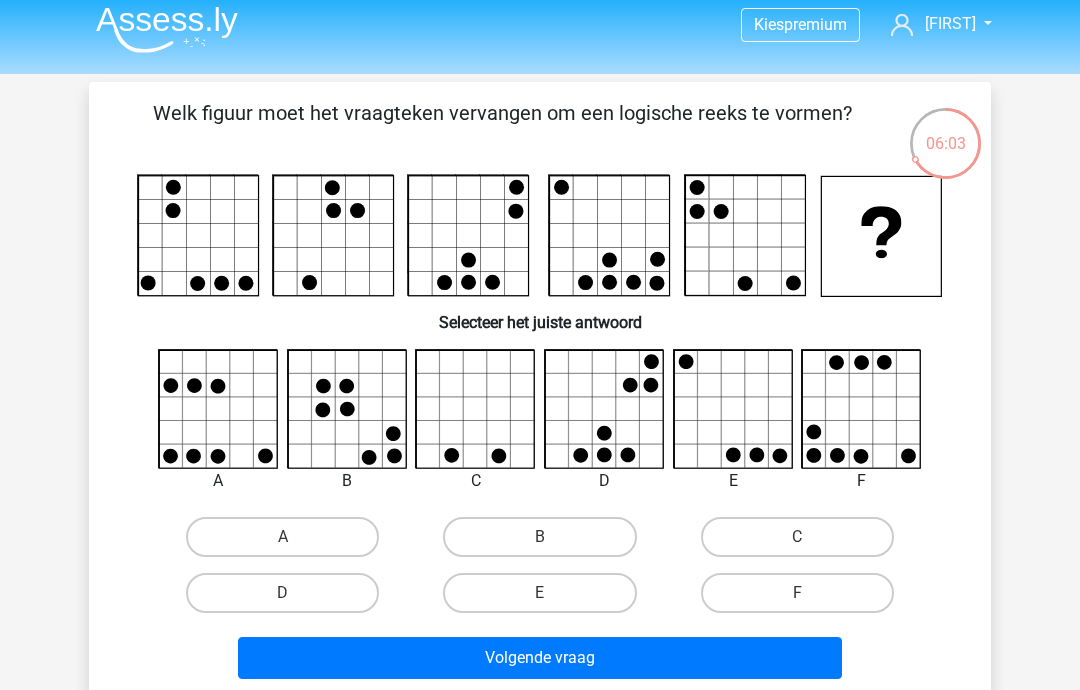 scroll, scrollTop: 0, scrollLeft: 0, axis: both 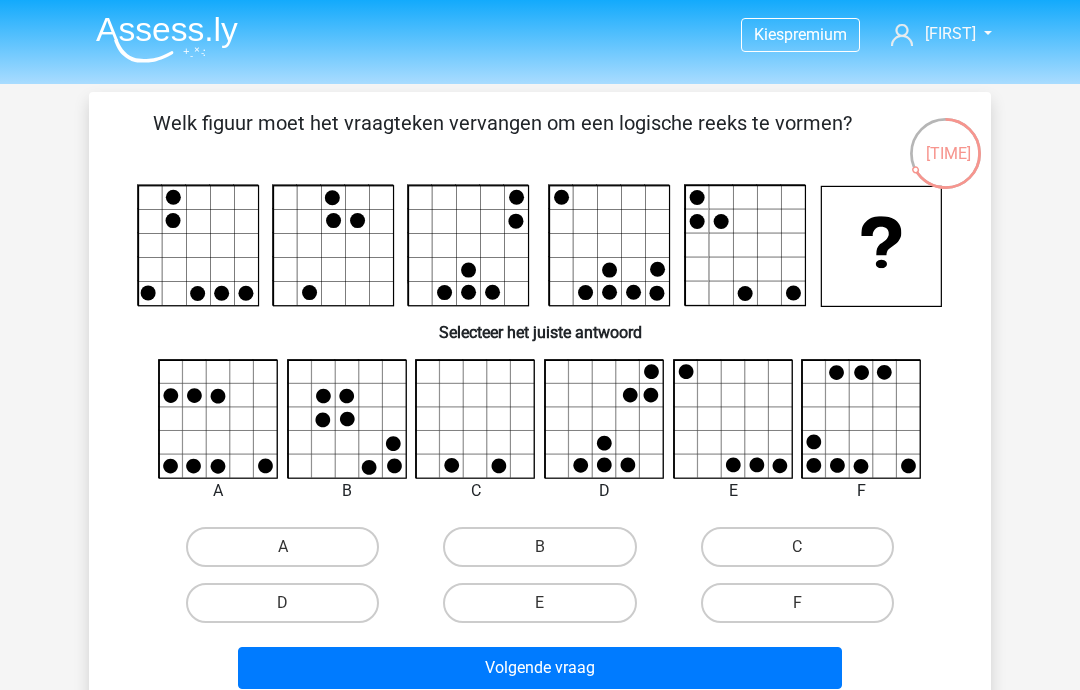 click at bounding box center (334, 246) 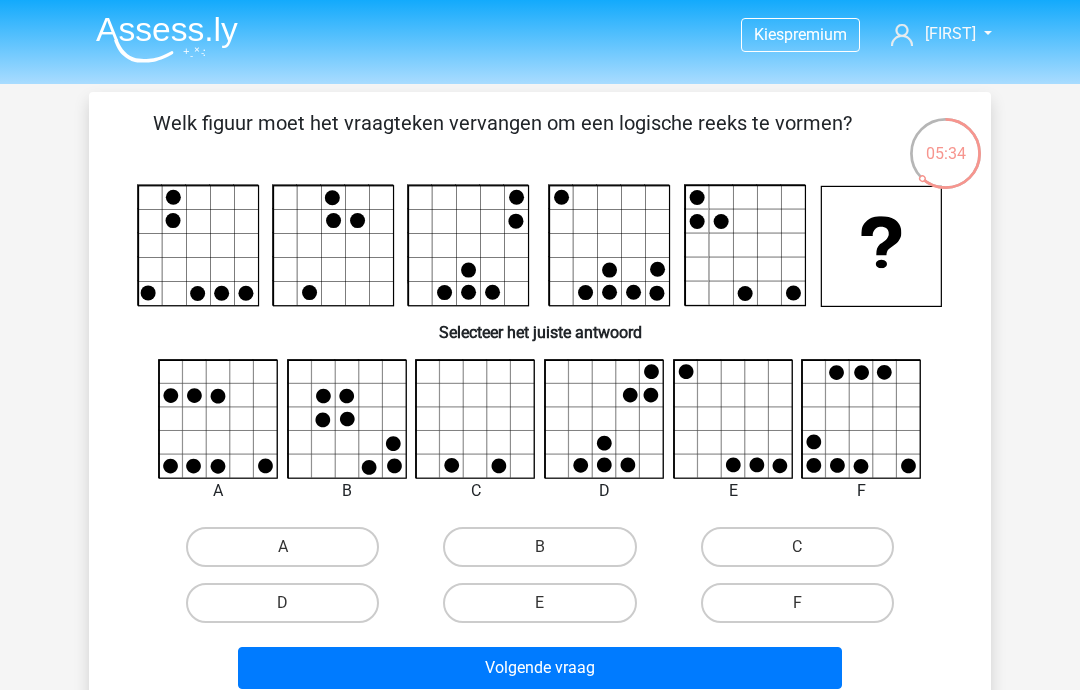 click on "E" at bounding box center (539, 603) 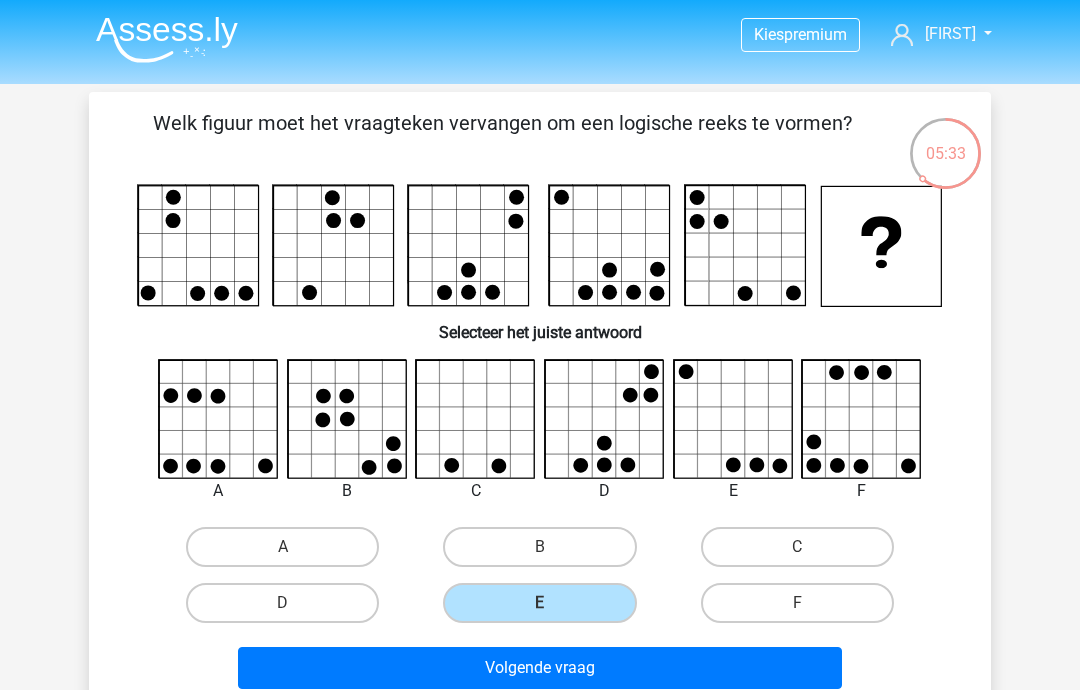 click on "Volgende vraag" at bounding box center [540, 668] 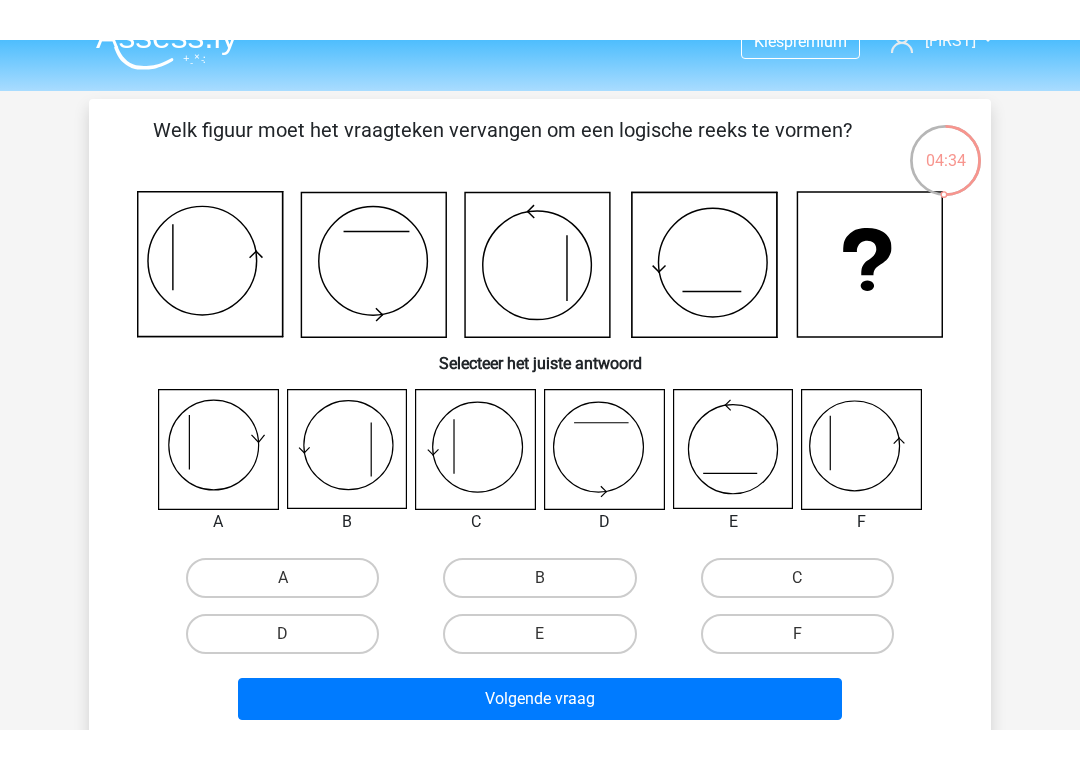 scroll, scrollTop: 0, scrollLeft: 0, axis: both 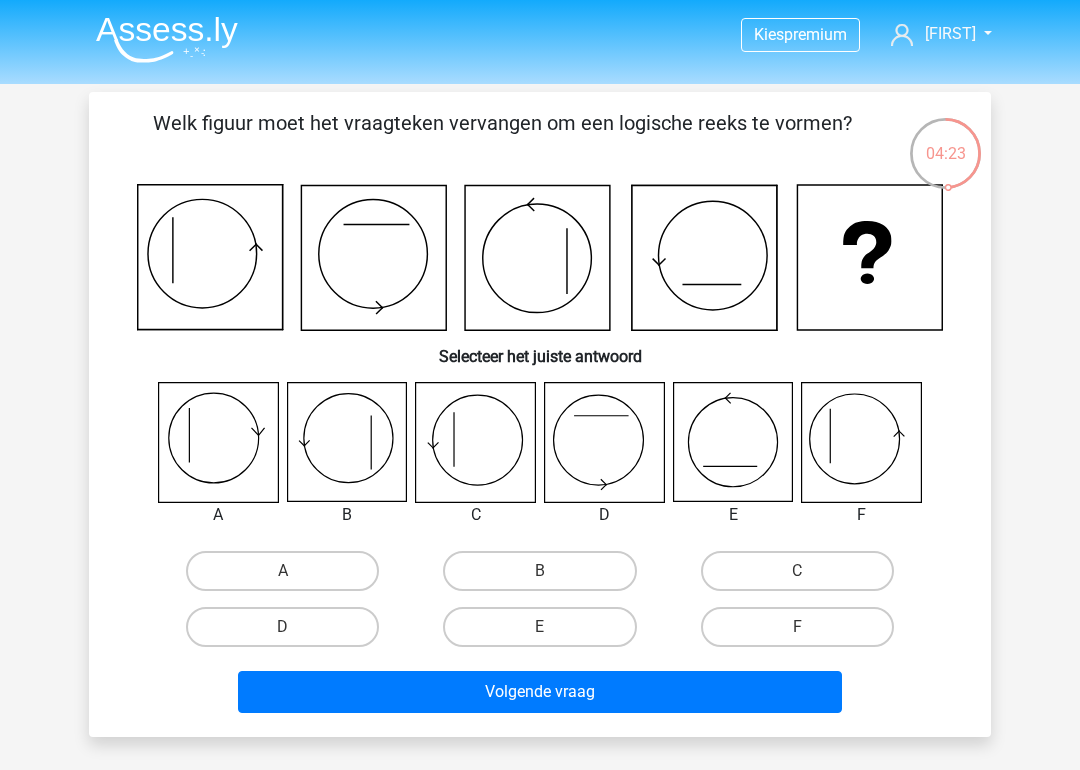 click on "C" at bounding box center (797, 571) 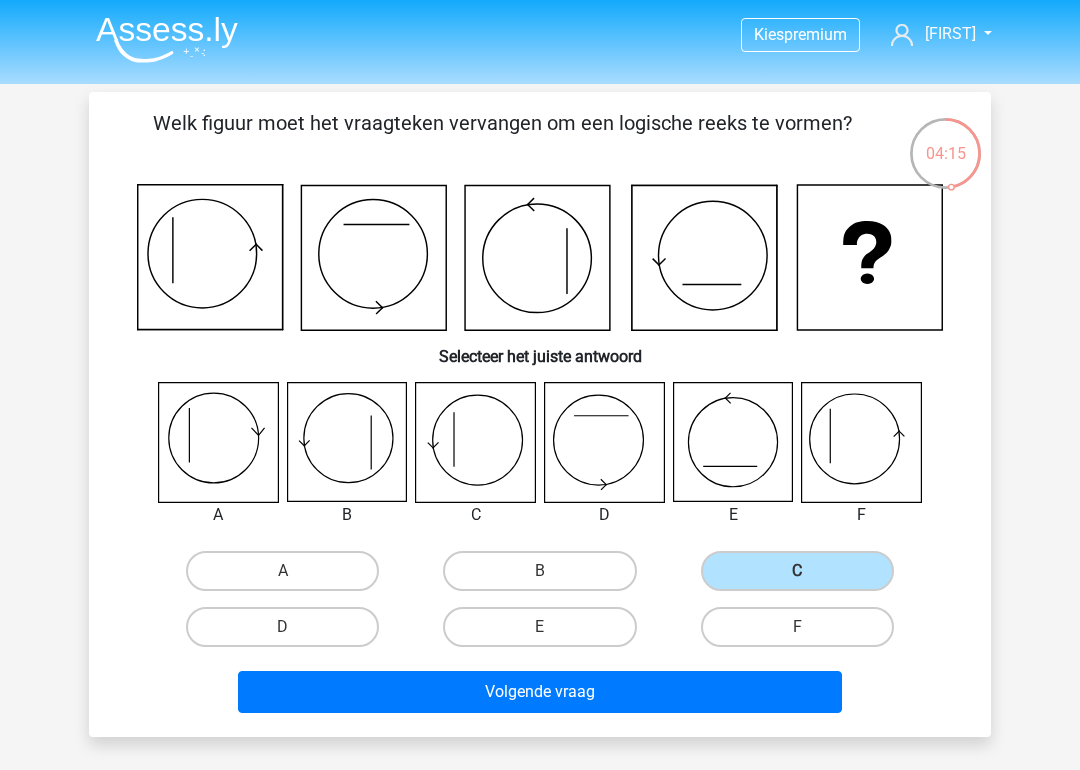 click on "Volgende vraag" at bounding box center (540, 692) 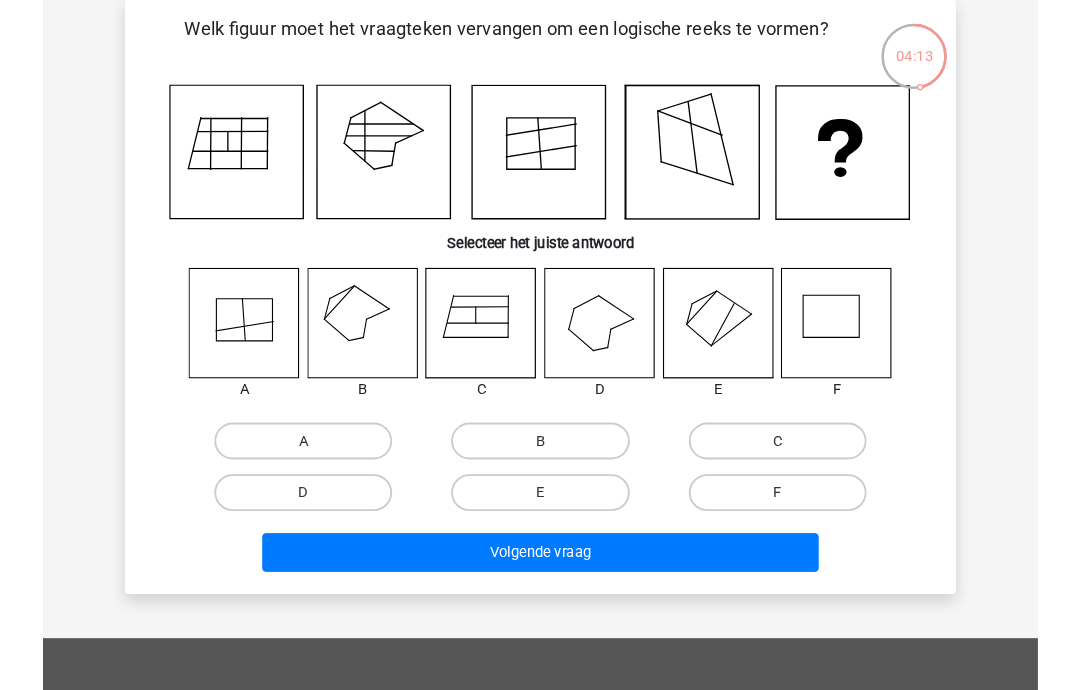 scroll, scrollTop: 151, scrollLeft: 0, axis: vertical 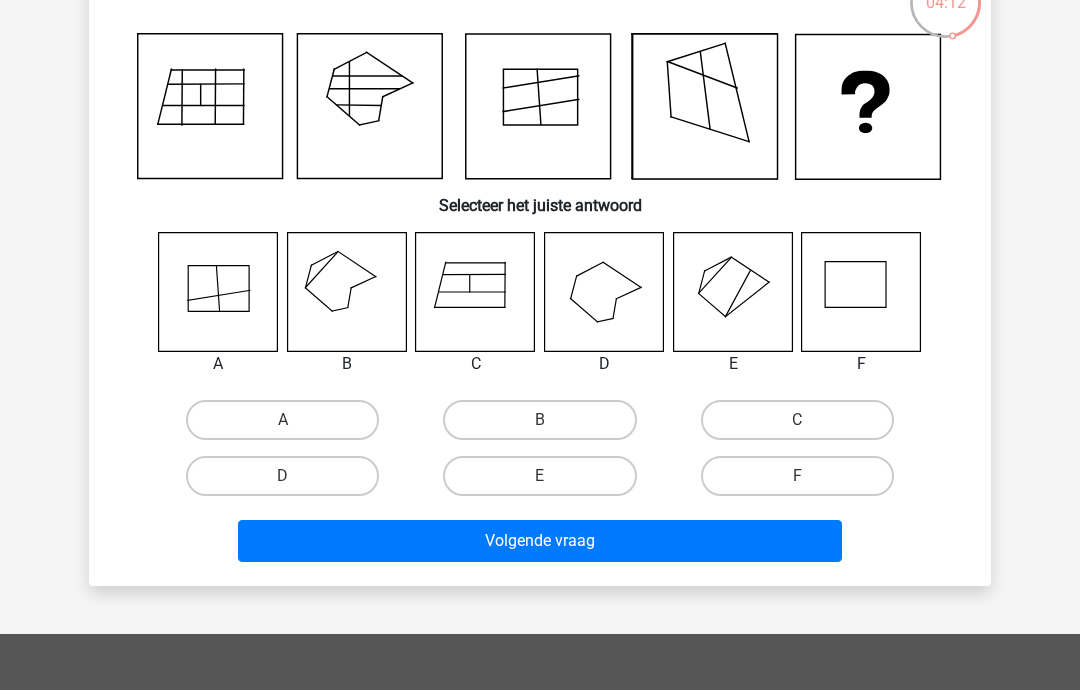 click on "C" at bounding box center (797, 420) 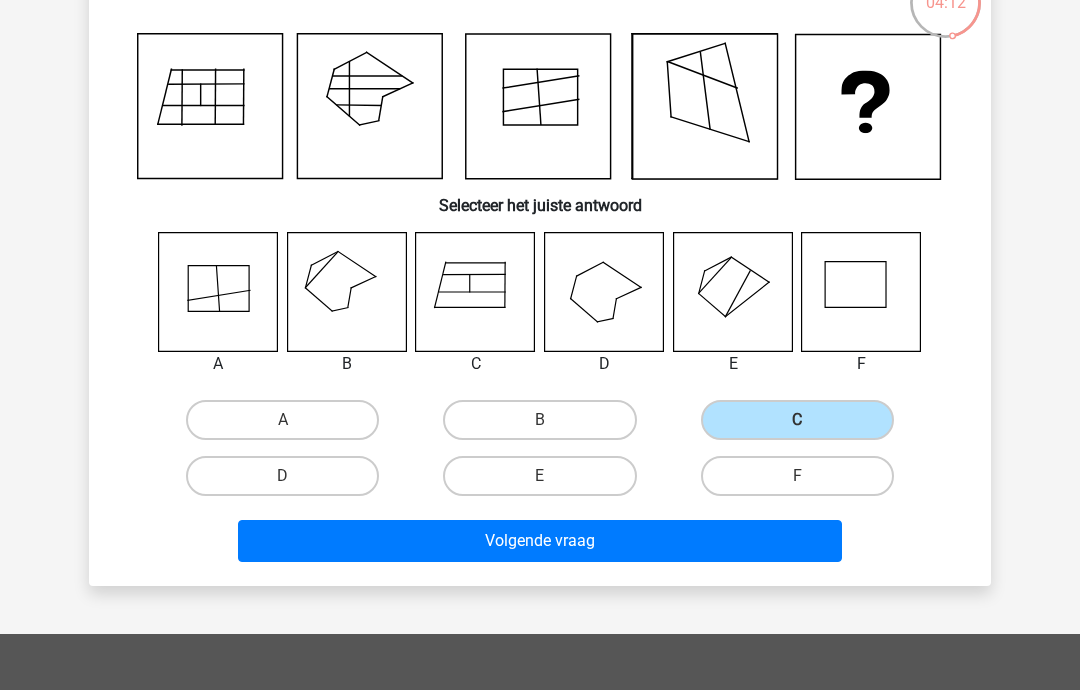 click on "Volgende vraag" at bounding box center [540, 541] 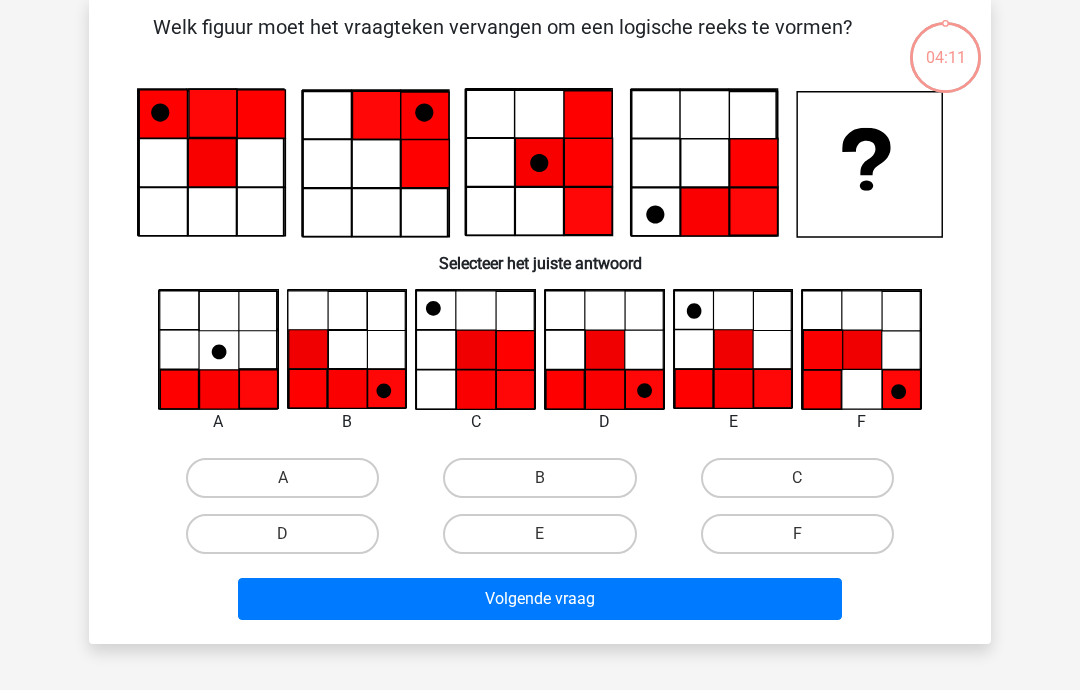 scroll, scrollTop: 92, scrollLeft: 0, axis: vertical 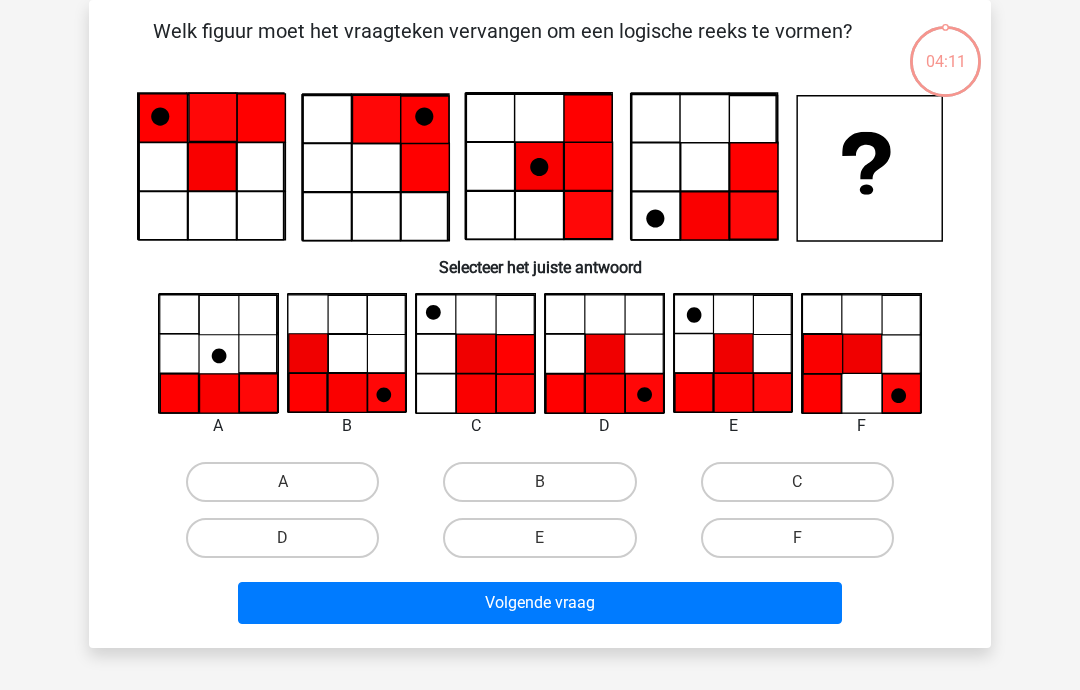 click on "A
B
C" at bounding box center (540, 429) 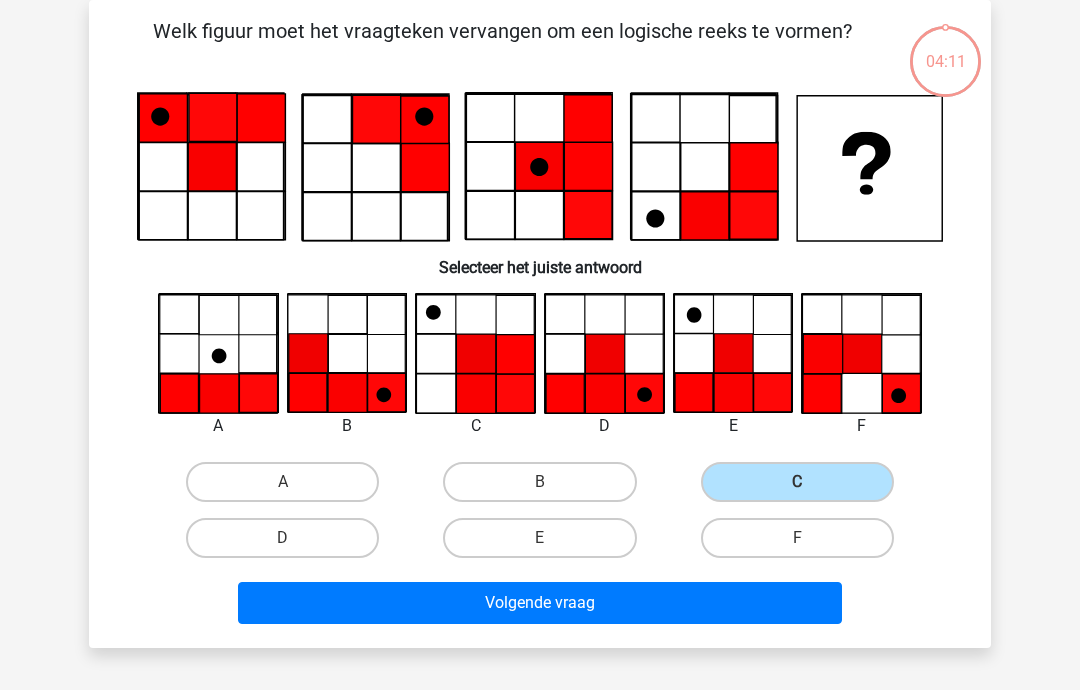 click on "Volgende vraag" at bounding box center (540, 603) 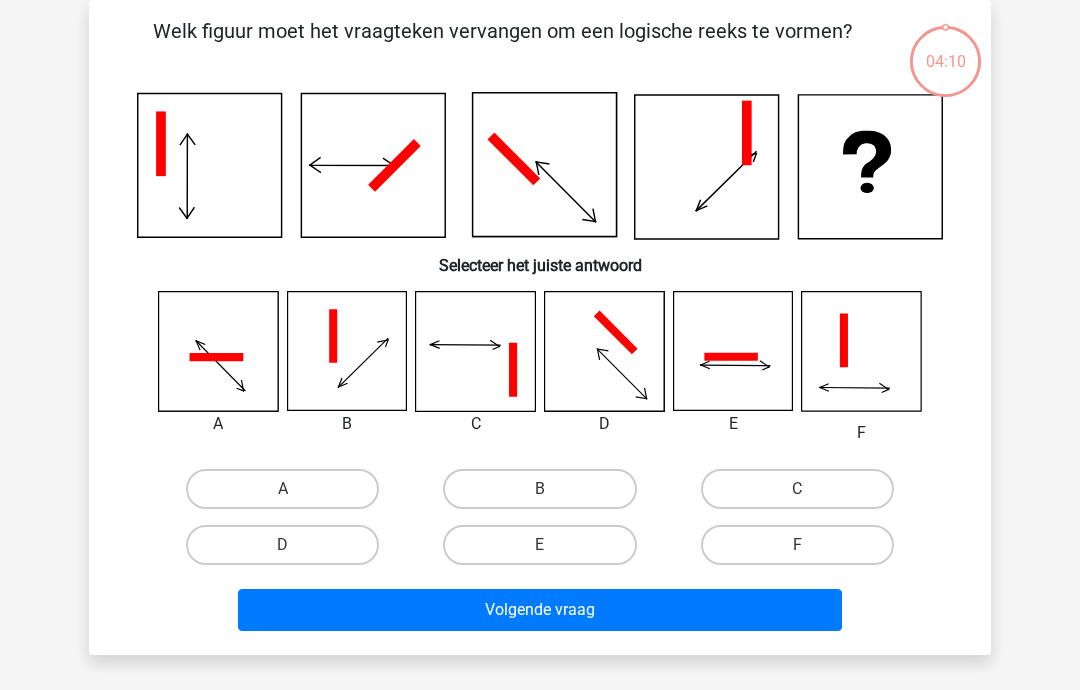 click on "C" at bounding box center (797, 489) 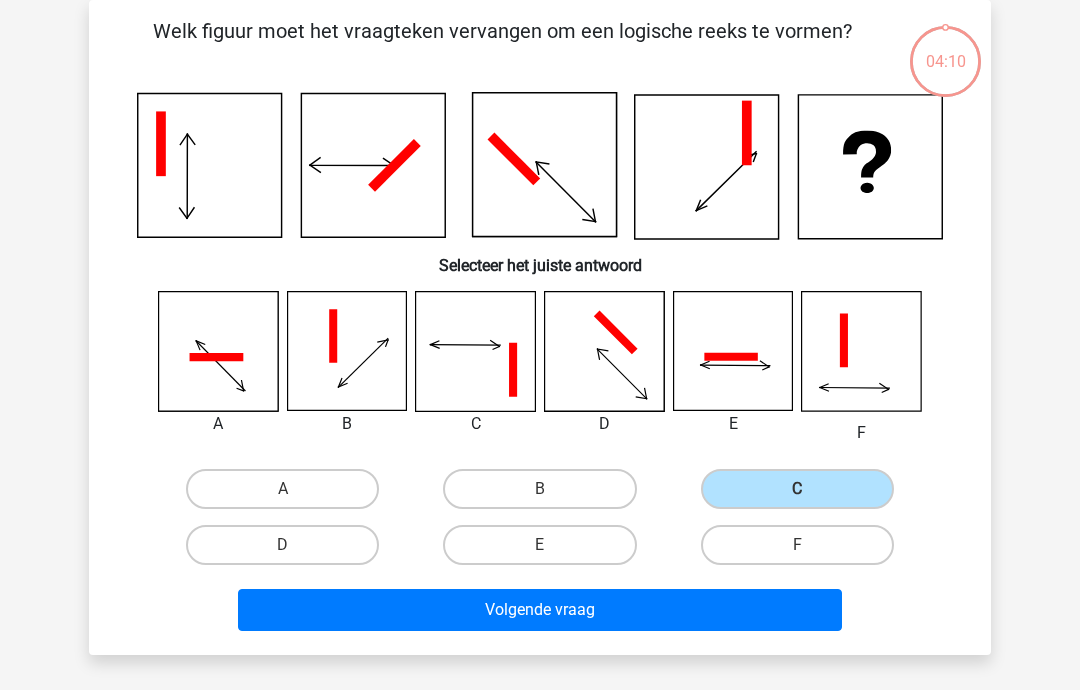 click on "Volgende vraag" at bounding box center [540, 610] 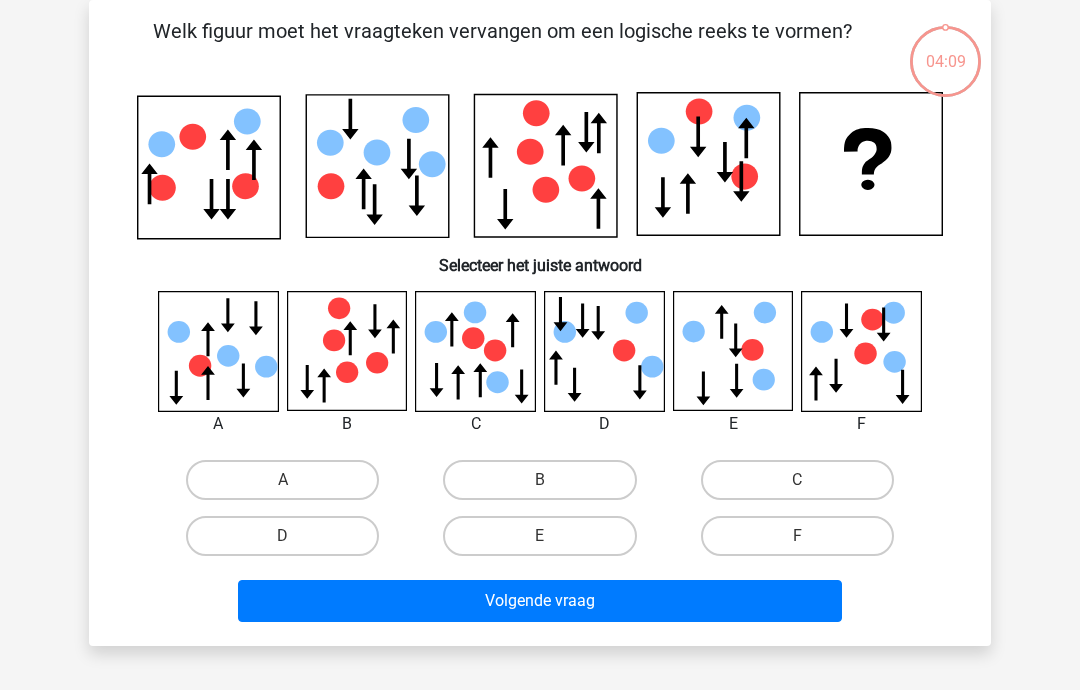 click on "C" at bounding box center (797, 480) 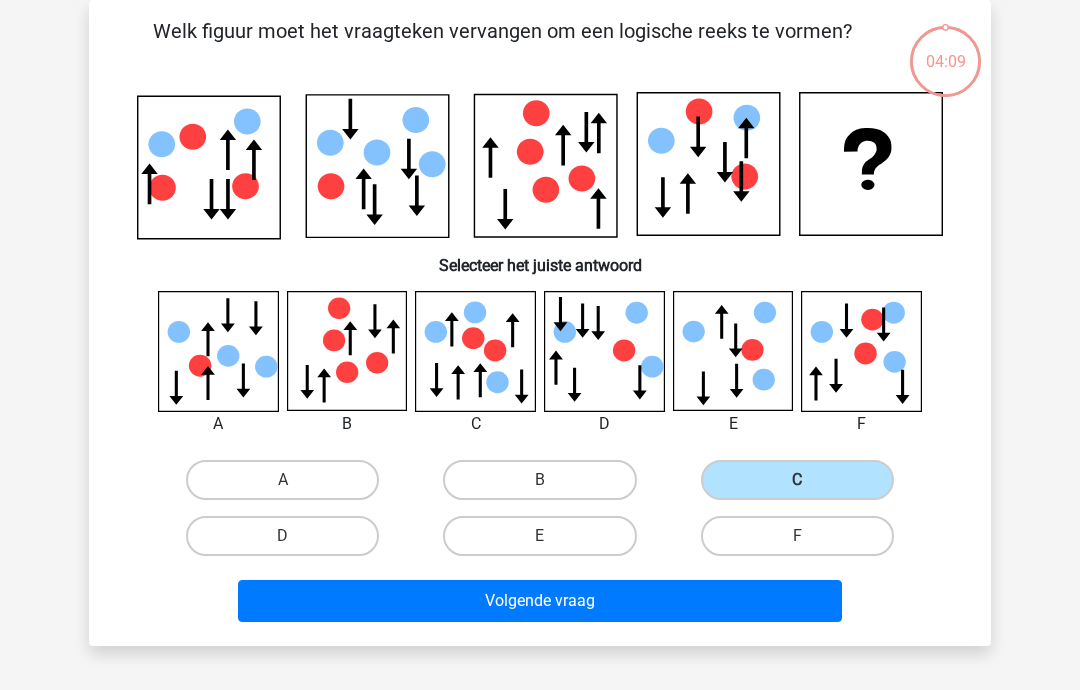 click on "Volgende vraag" at bounding box center (540, 601) 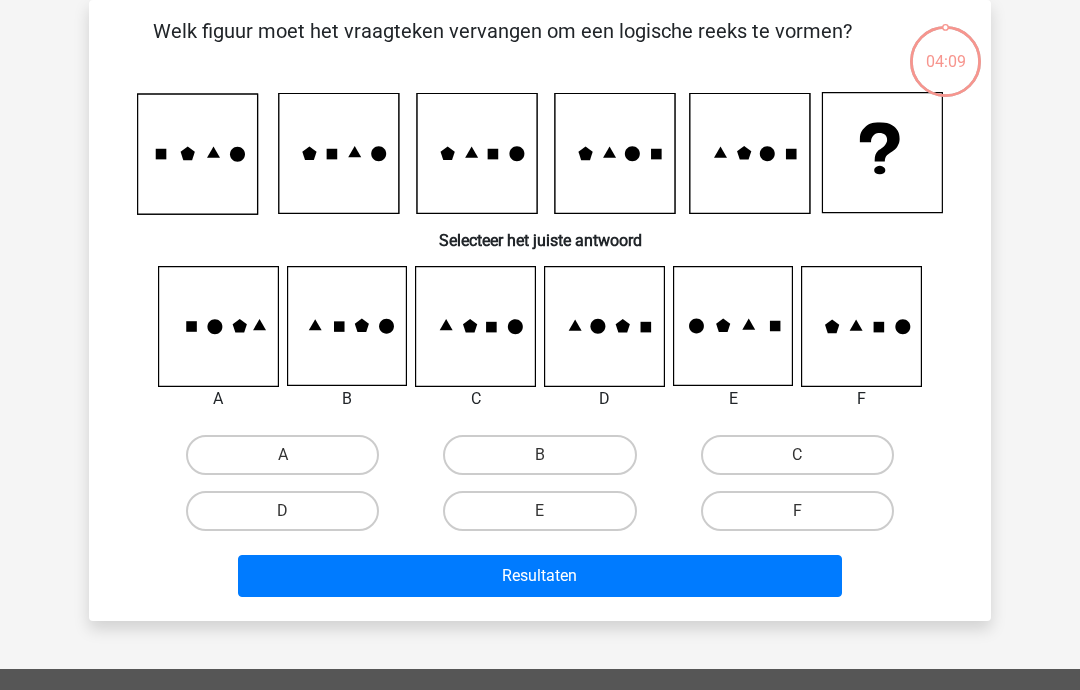 click on "C" at bounding box center (797, 455) 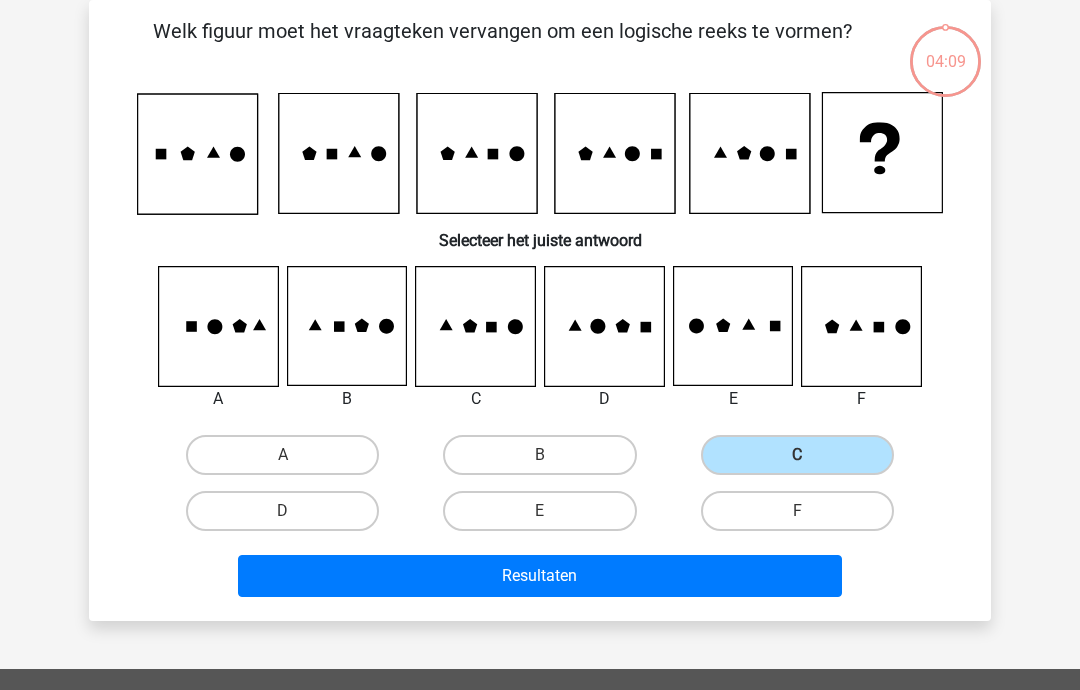 click on "Resultaten" at bounding box center (540, 576) 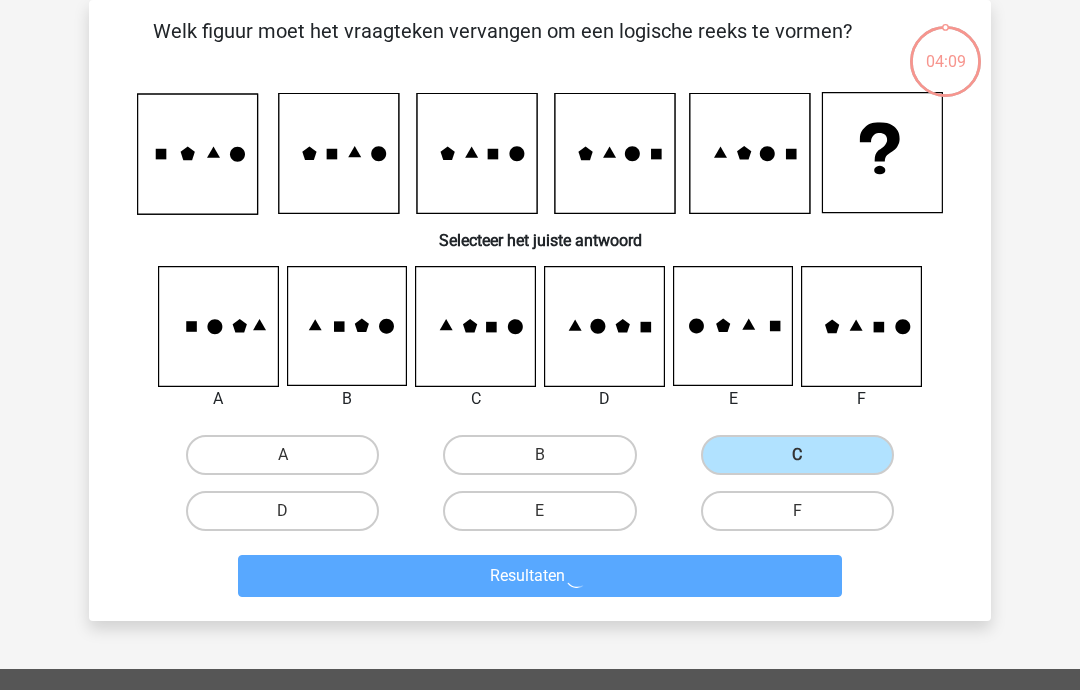click on "C" at bounding box center (797, 455) 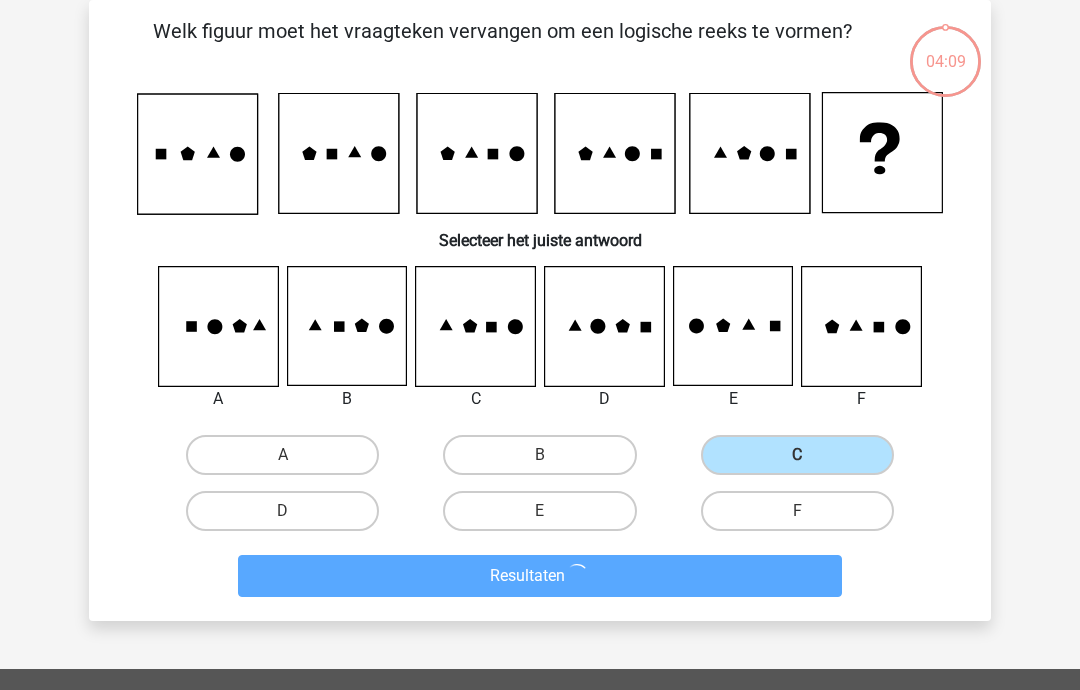 click on "C" at bounding box center [803, 461] 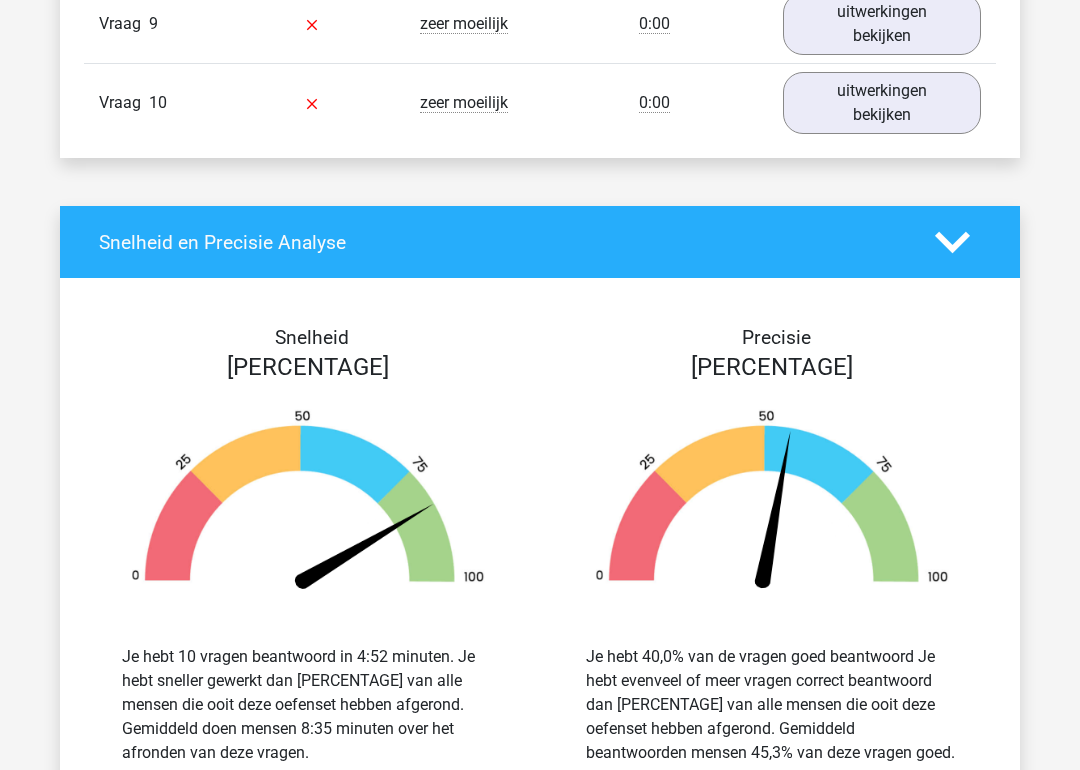 scroll, scrollTop: 2380, scrollLeft: 0, axis: vertical 